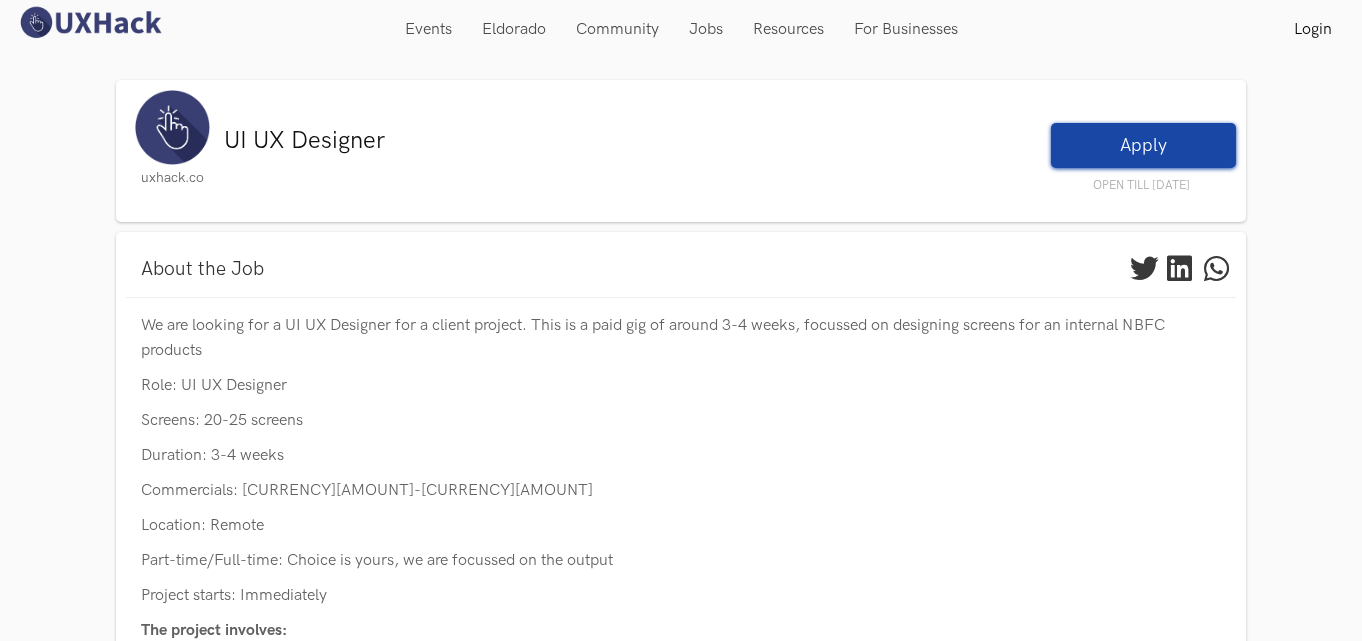 scroll, scrollTop: 0, scrollLeft: 0, axis: both 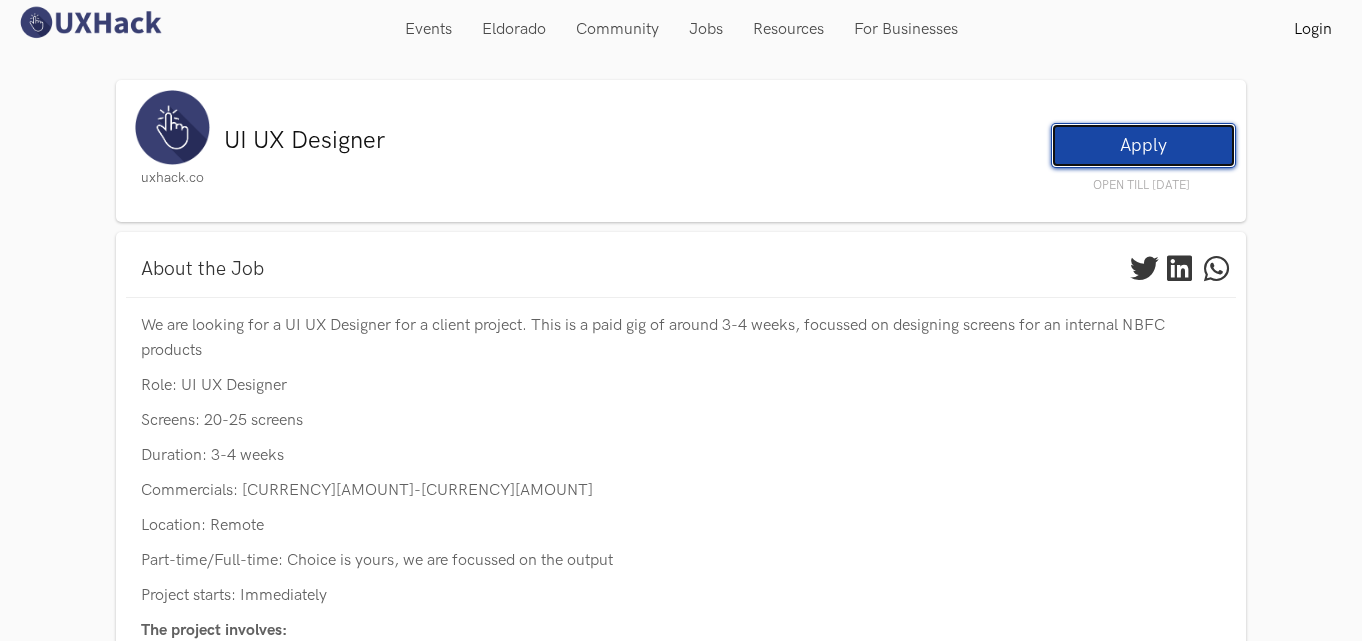 click on "Apply" at bounding box center [1143, 145] 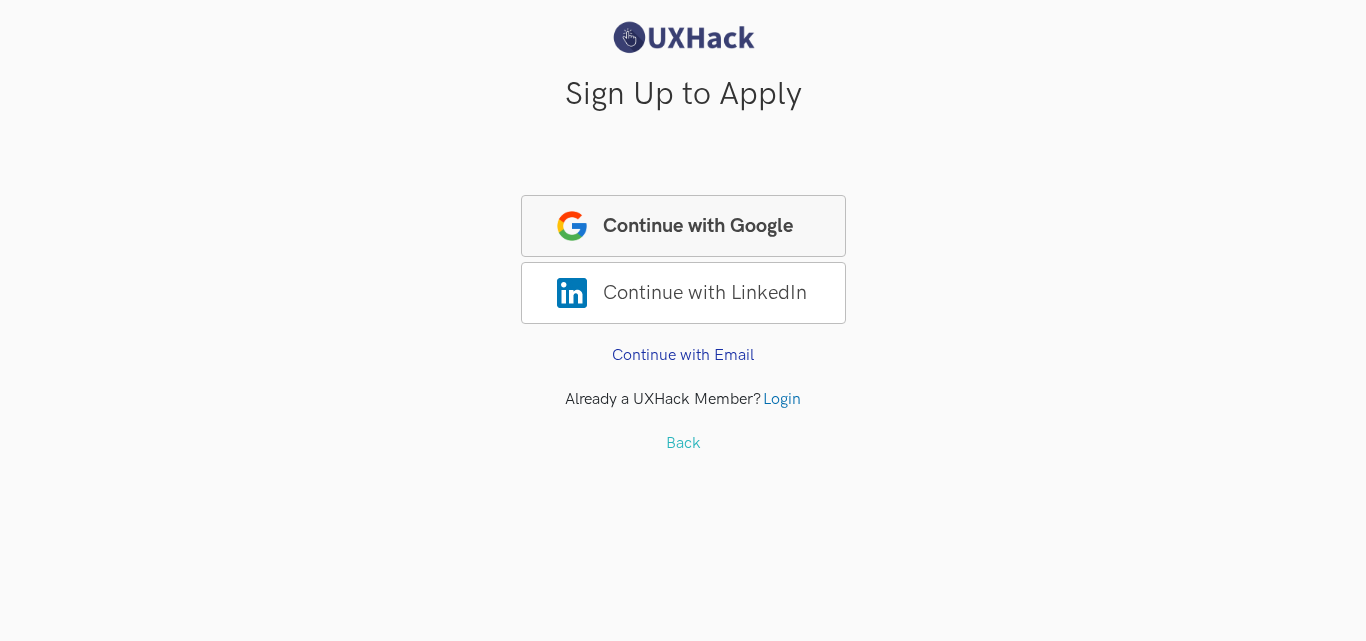 click on "Continue with Google" at bounding box center [683, 226] 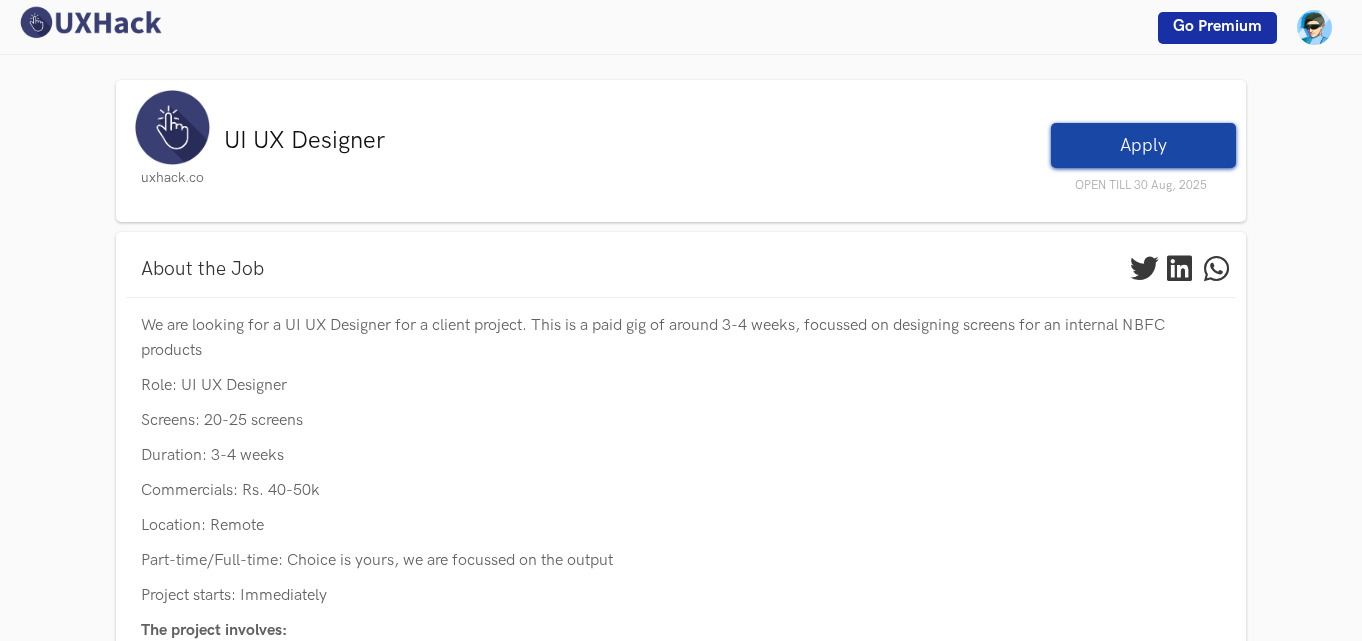 scroll, scrollTop: 0, scrollLeft: 0, axis: both 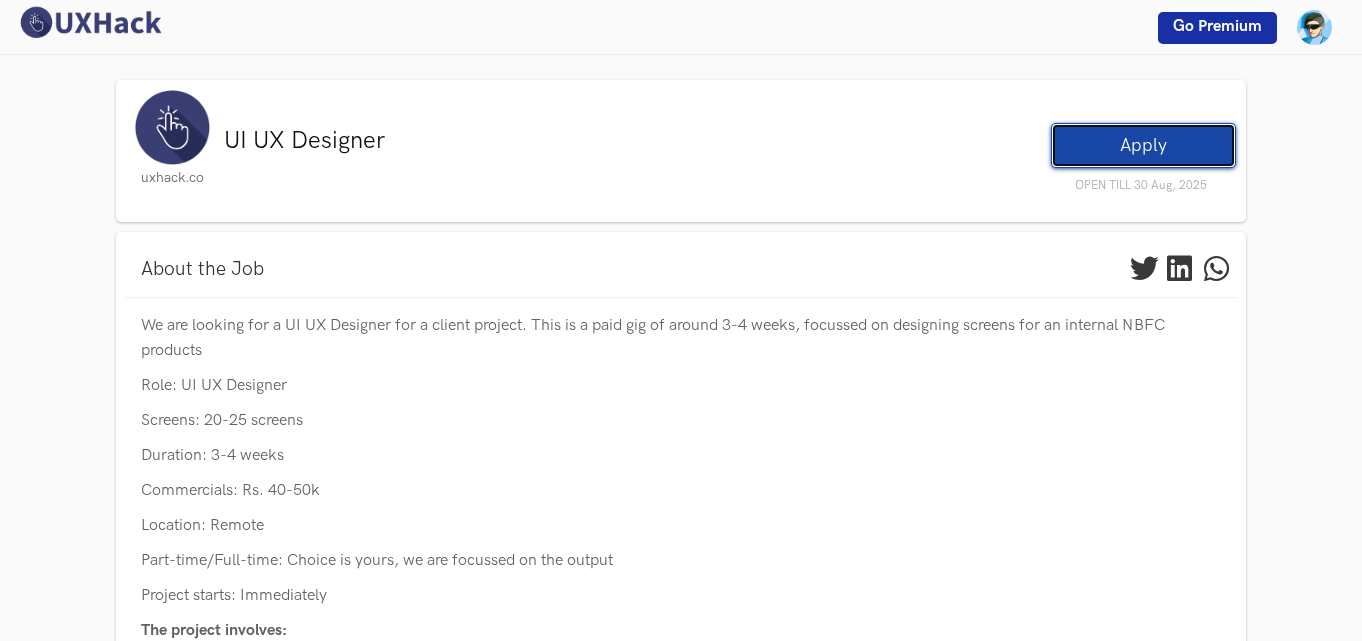 click on "Apply" at bounding box center (1143, 145) 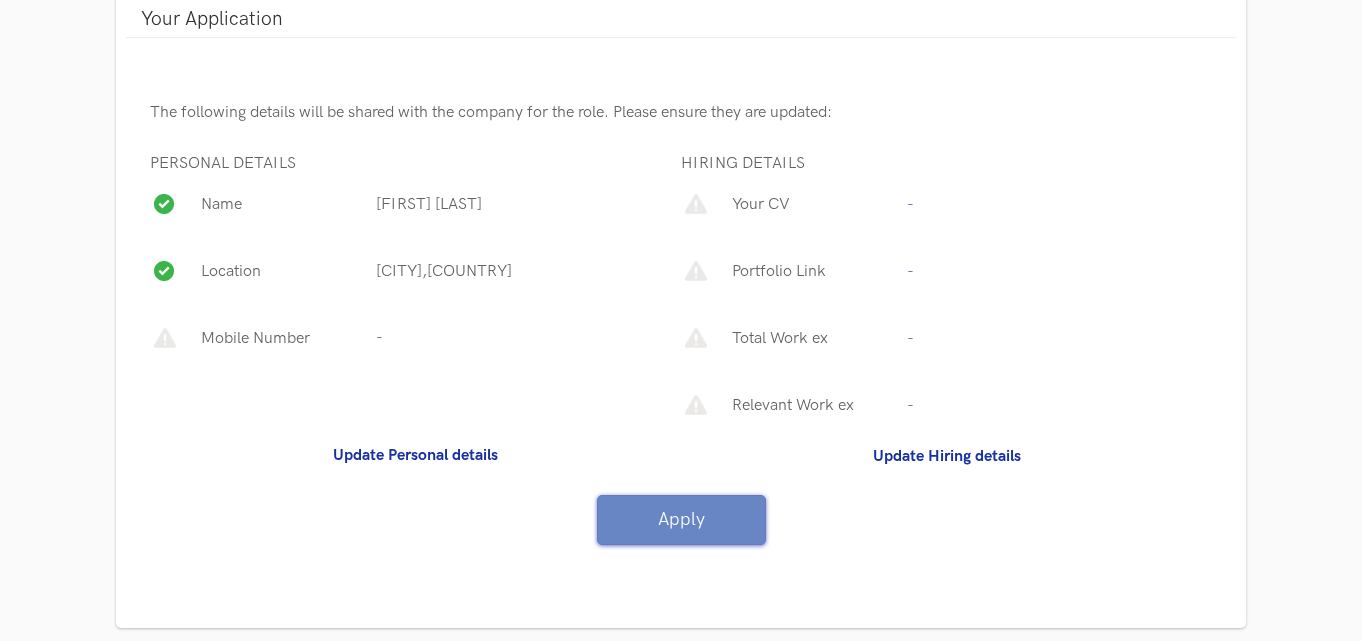 scroll, scrollTop: 341, scrollLeft: 0, axis: vertical 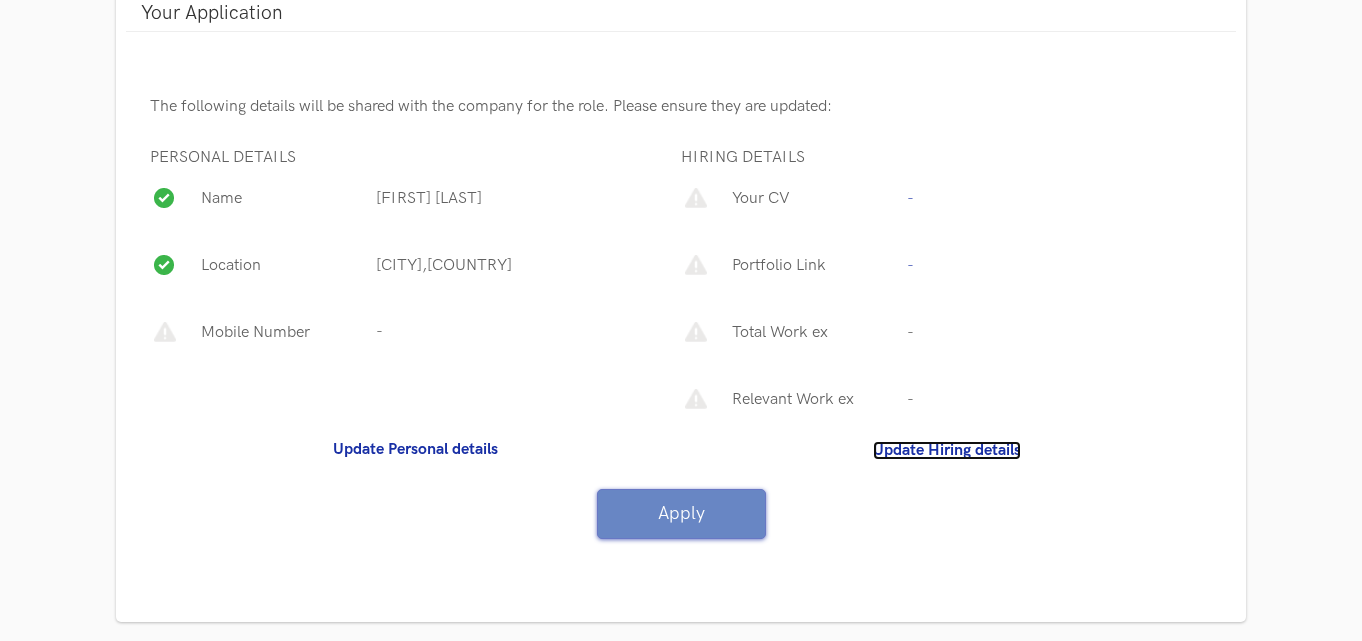 click on "Update Hiring details" at bounding box center [947, 450] 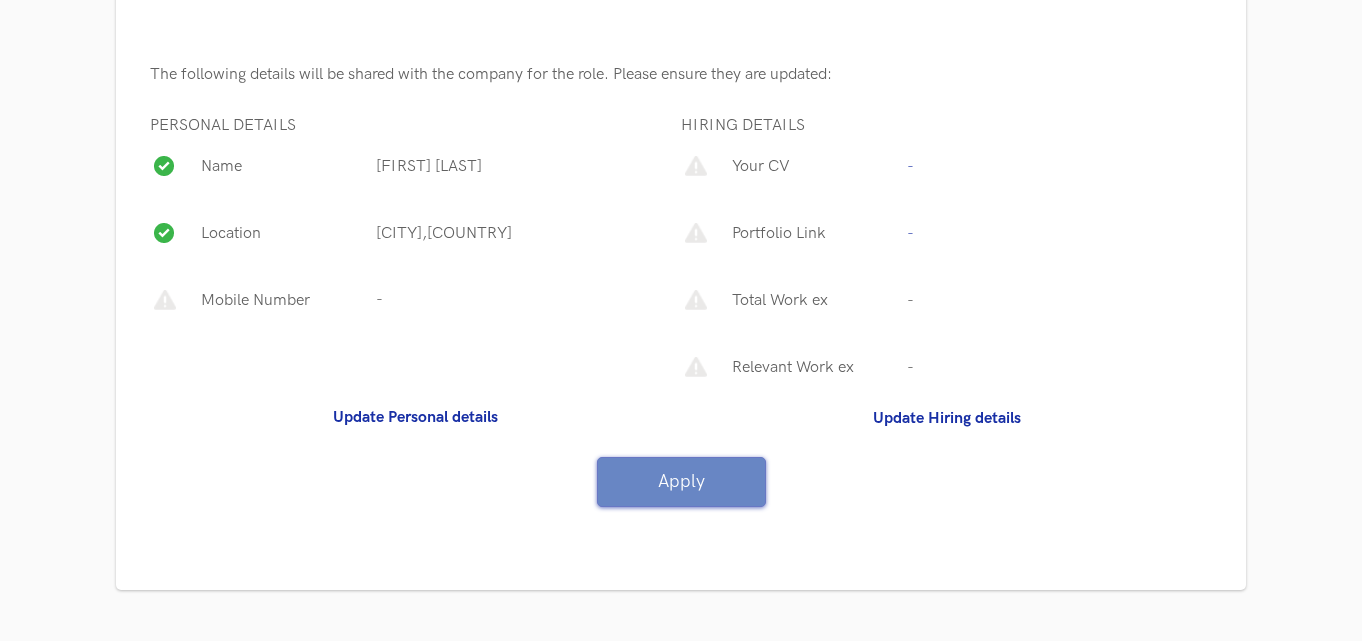 click on "Update Hiring details" at bounding box center (946, 418) 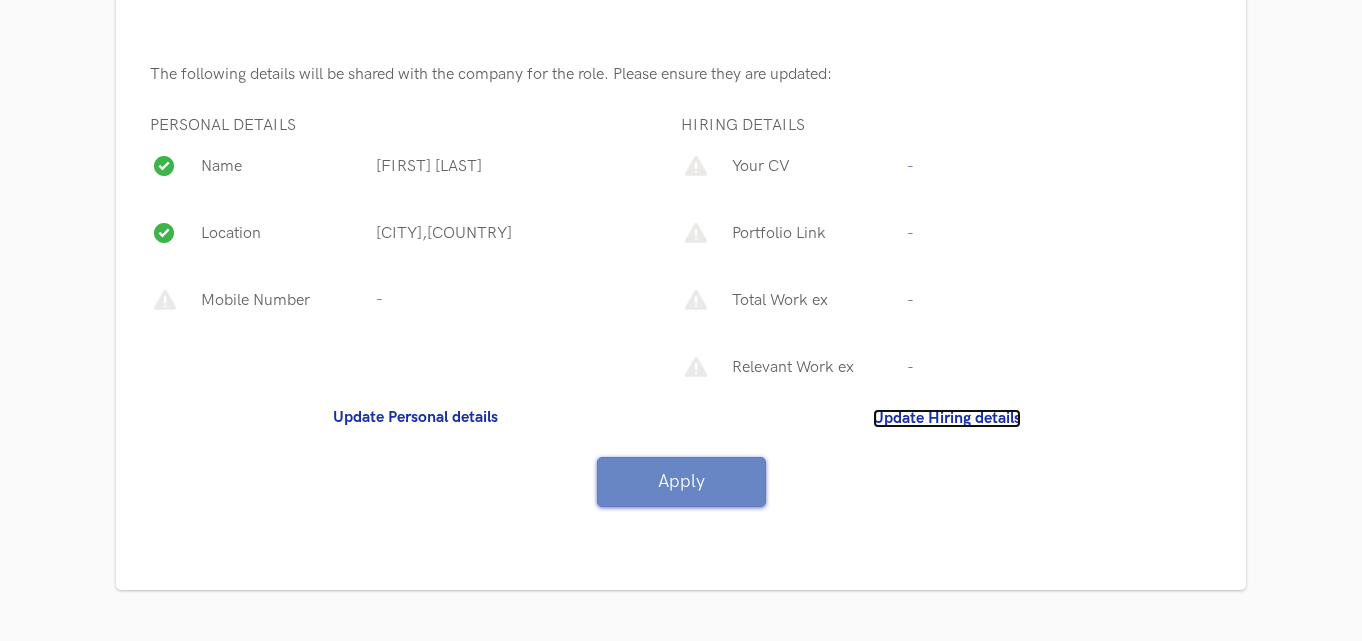 click on "Update Hiring details" at bounding box center (947, 418) 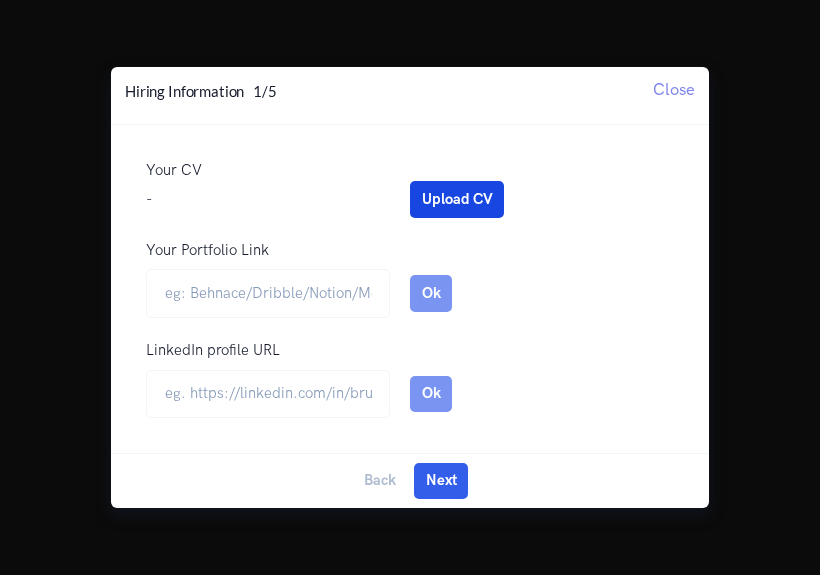 scroll, scrollTop: 0, scrollLeft: 0, axis: both 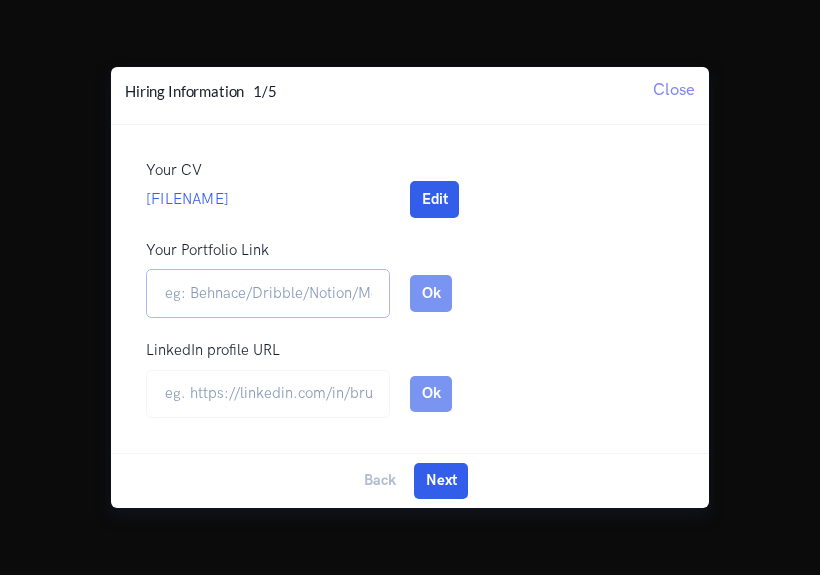 click on "Your Portfolio Link" at bounding box center (268, 293) 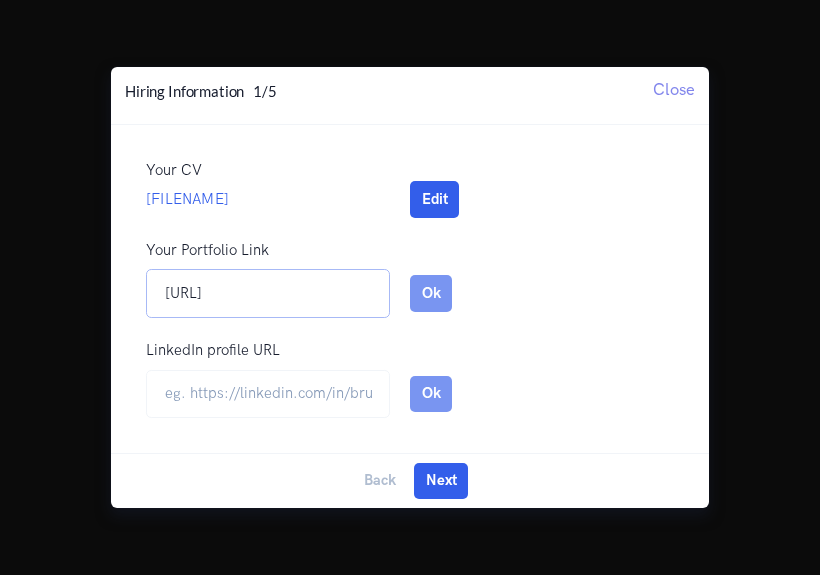 scroll, scrollTop: 0, scrollLeft: 59, axis: horizontal 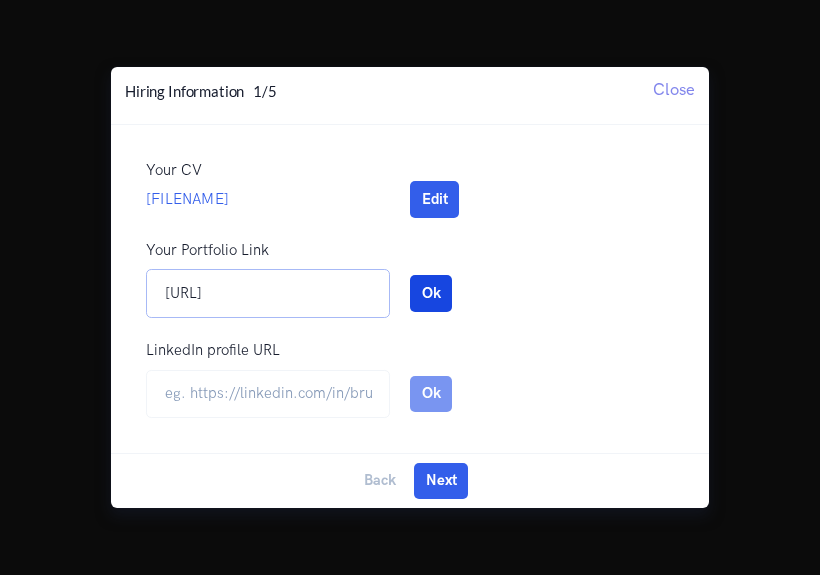type on "[URL]" 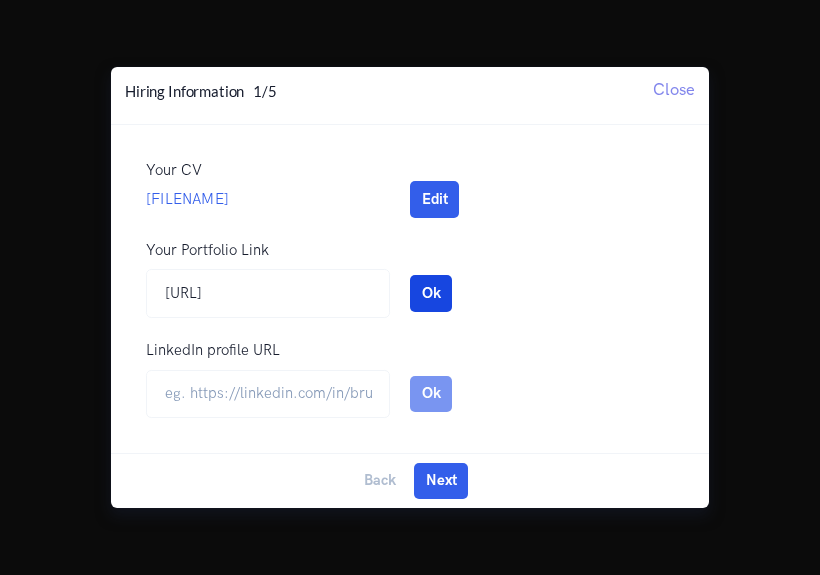 scroll, scrollTop: 0, scrollLeft: 0, axis: both 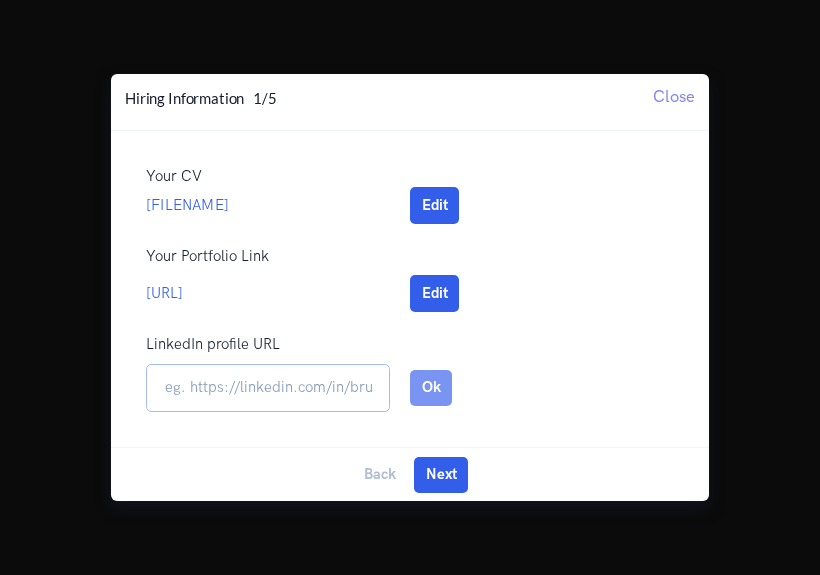 click at bounding box center (268, 388) 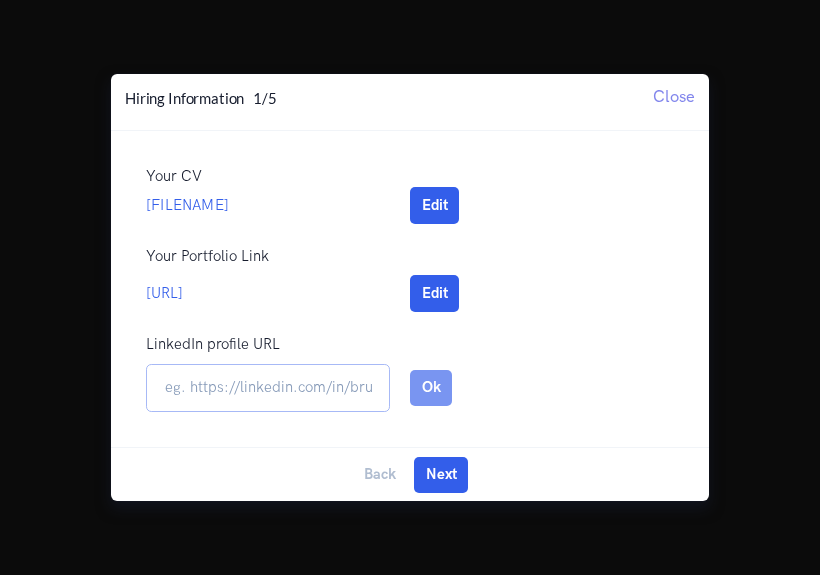 type on "www.linkedin.com/in/[NAME]-[LAST]-[NUMBER]" 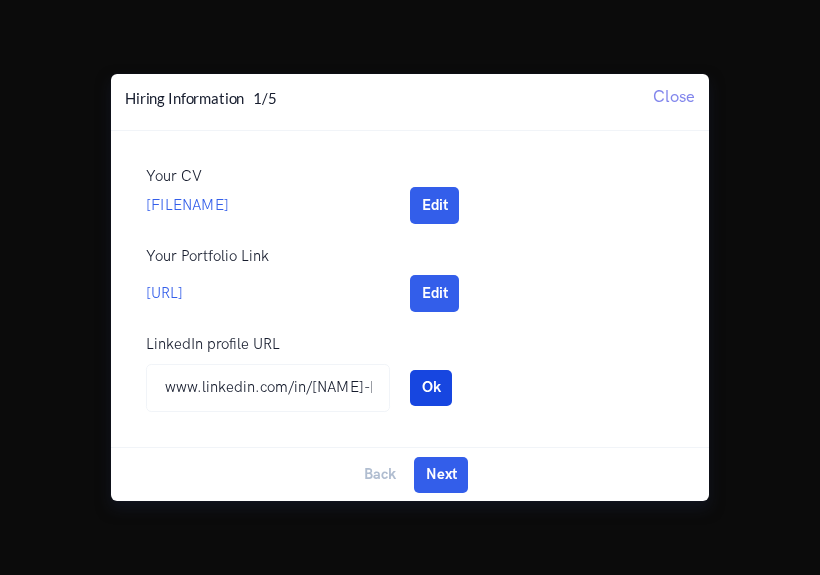 click on "Ok" at bounding box center [431, 388] 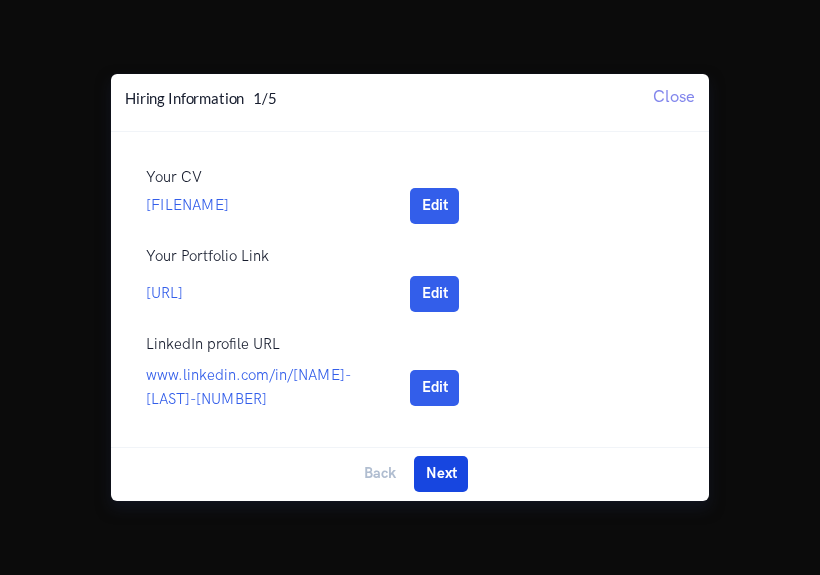 click on "Next" at bounding box center [441, 474] 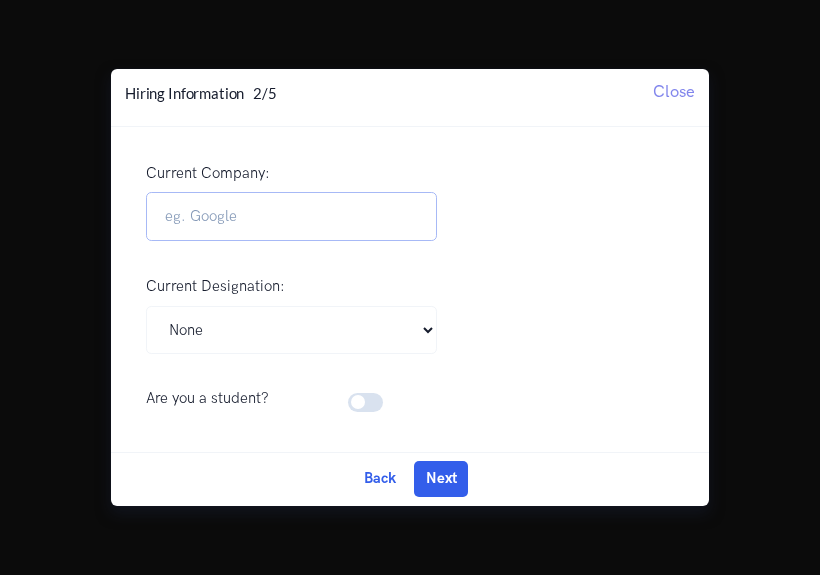 click on "Current Company:" at bounding box center (291, 216) 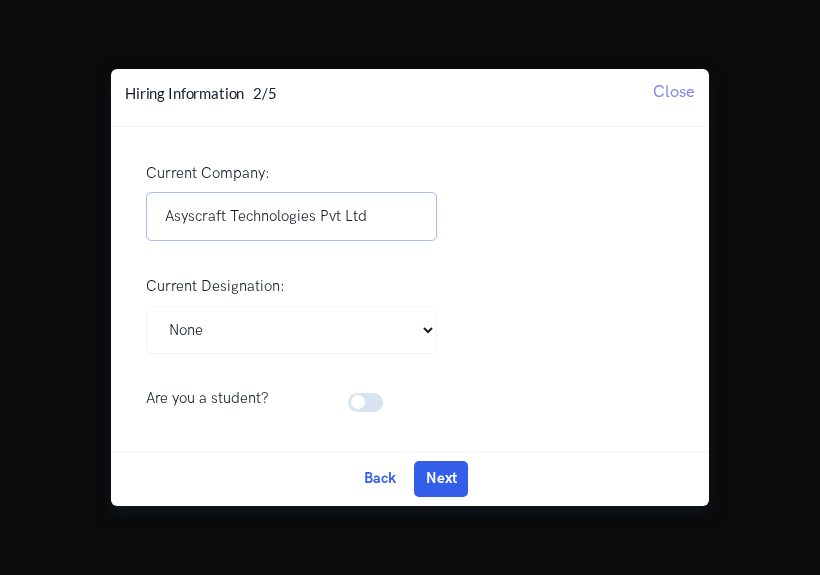 type on "Asyscraft Technologies Pvt Ltd" 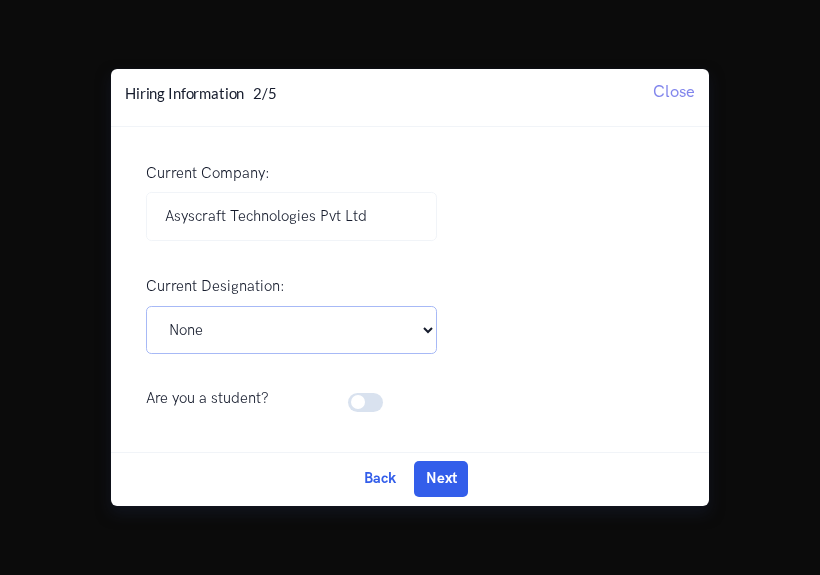 click on "Pick Your Designation Associate Product Manager Product Designer Product Manager Senior Product Designer Senior Product Manager Senior UX Designer UX Designer UI UX Designer UX Researcher Others None" at bounding box center (291, 330) 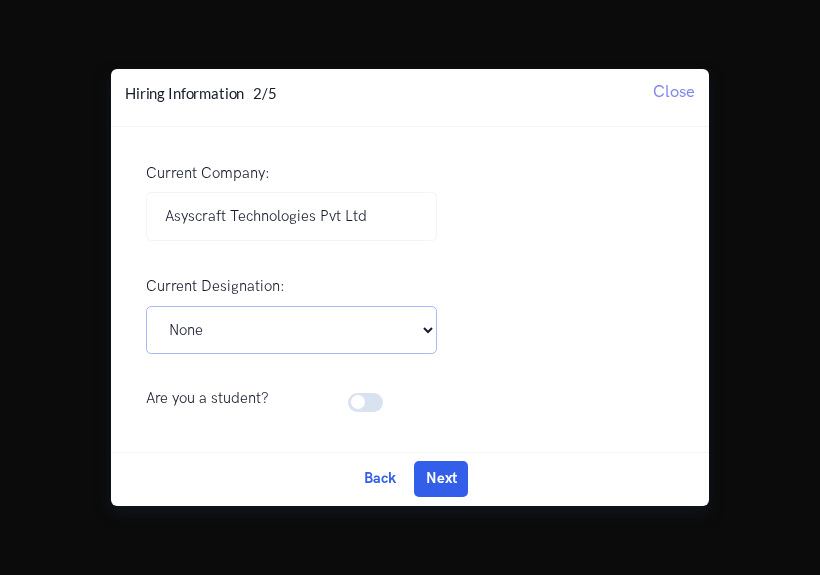 select on "UI UX Designer" 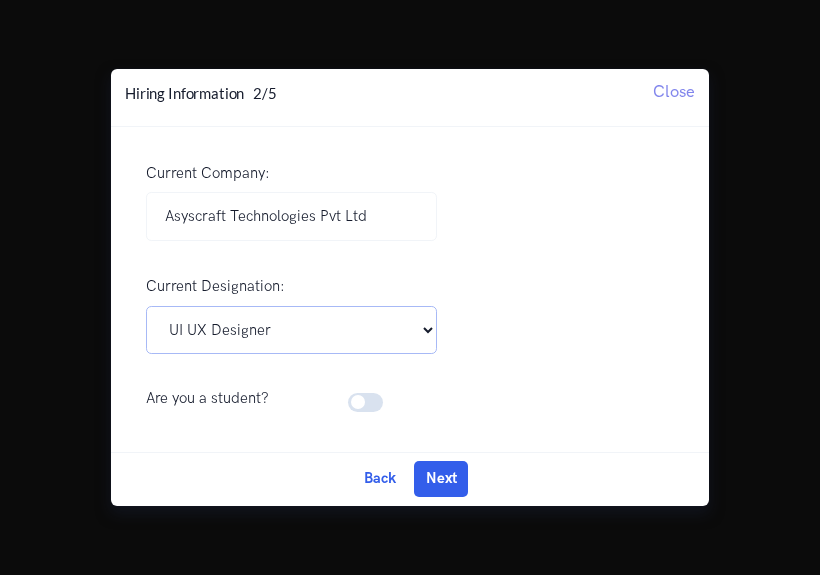 click on "Pick Your Designation Associate Product Manager Product Designer Product Manager Senior Product Designer Senior Product Manager Senior UX Designer UX Designer UI UX Designer UX Researcher Others None" at bounding box center (291, 330) 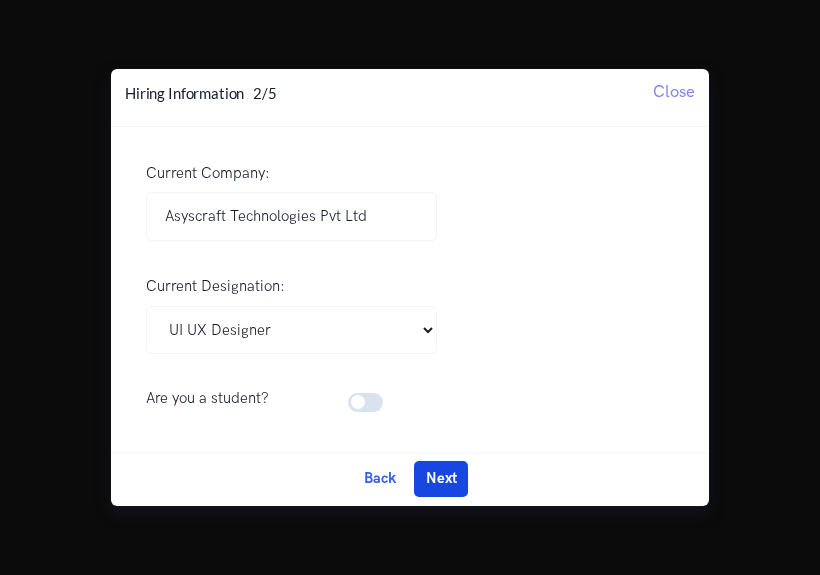 click on "Next" at bounding box center [441, 479] 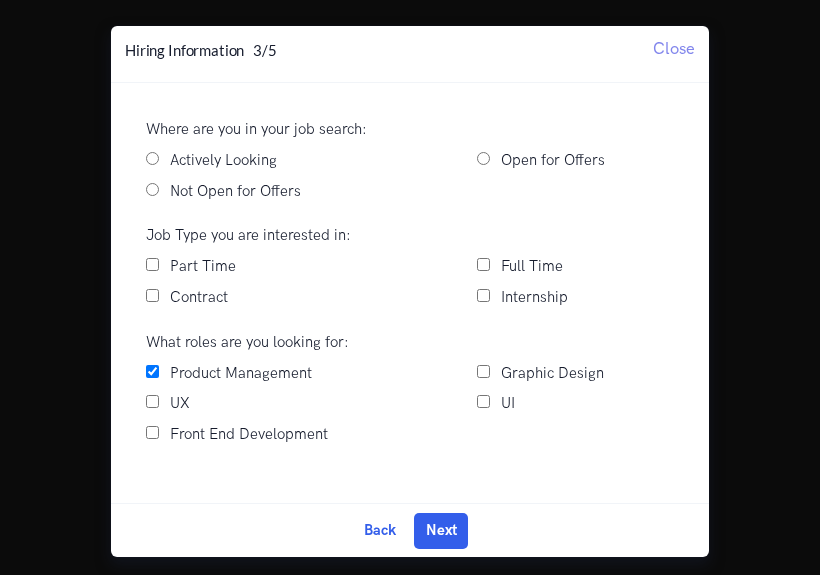 click on "Actively Looking" at bounding box center [152, 158] 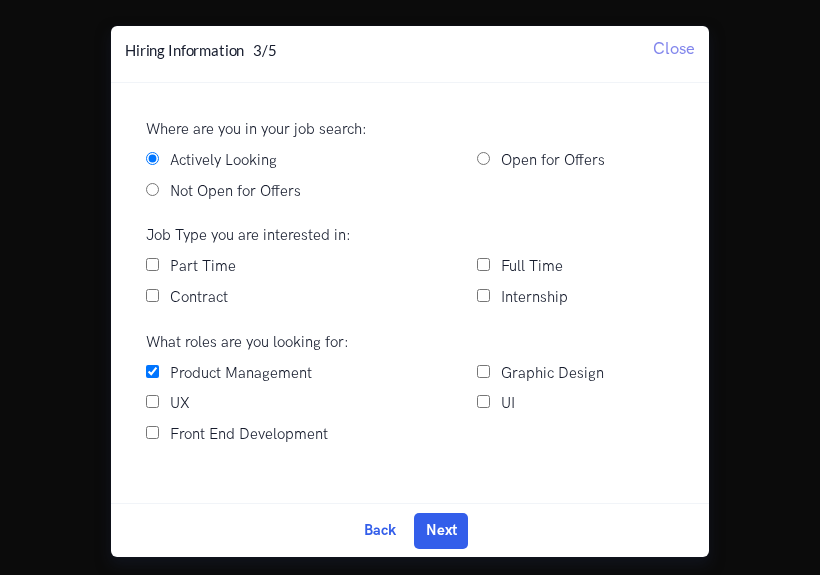 click on "Not Open for Offers" at bounding box center [152, 189] 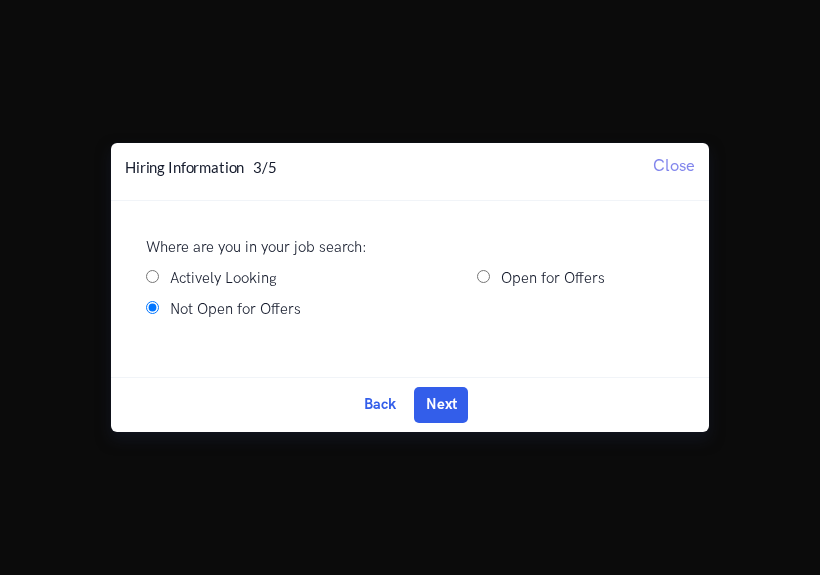 click on "Actively Looking" at bounding box center (152, 276) 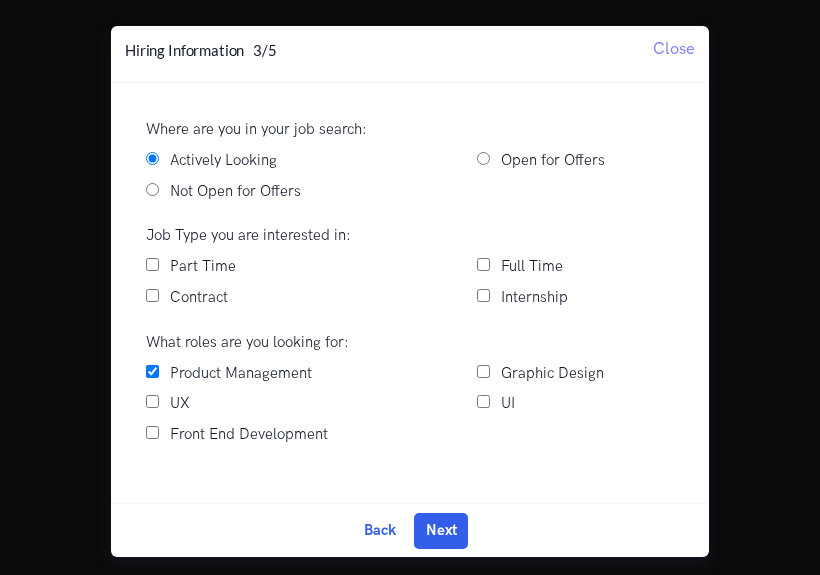 click on "Open for Offers" at bounding box center (483, 158) 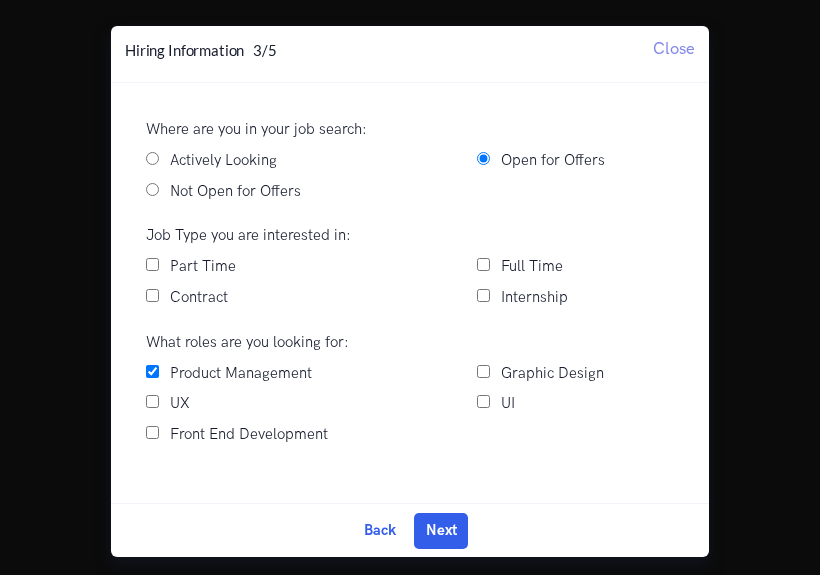 click on "Part Time" at bounding box center [291, 267] 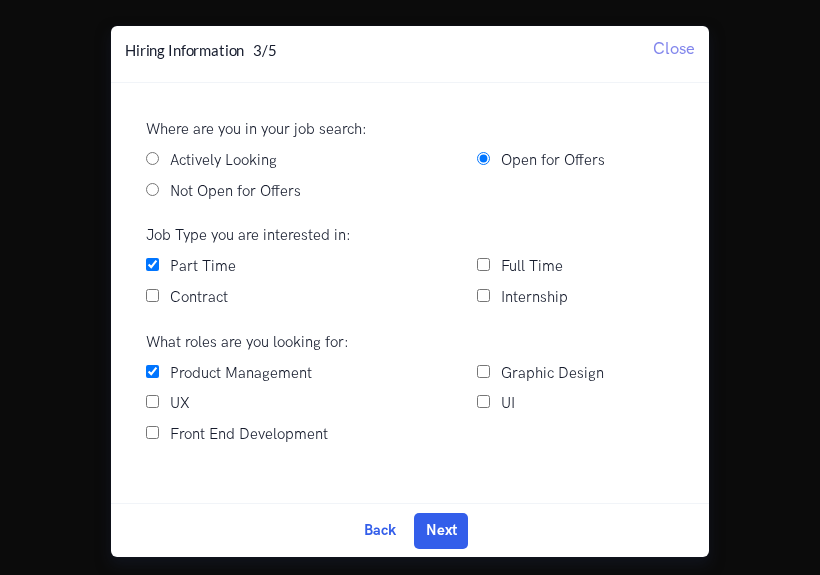 click on "Contract" at bounding box center [152, 295] 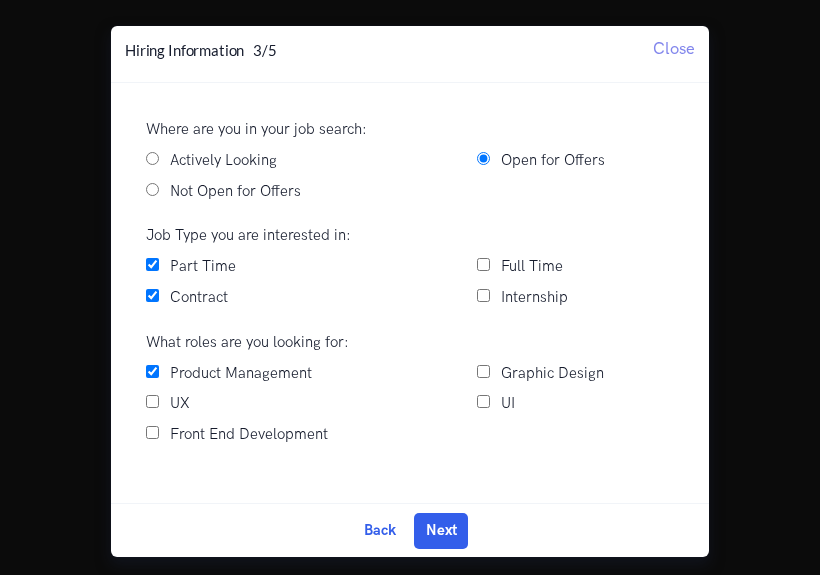 scroll, scrollTop: 8, scrollLeft: 0, axis: vertical 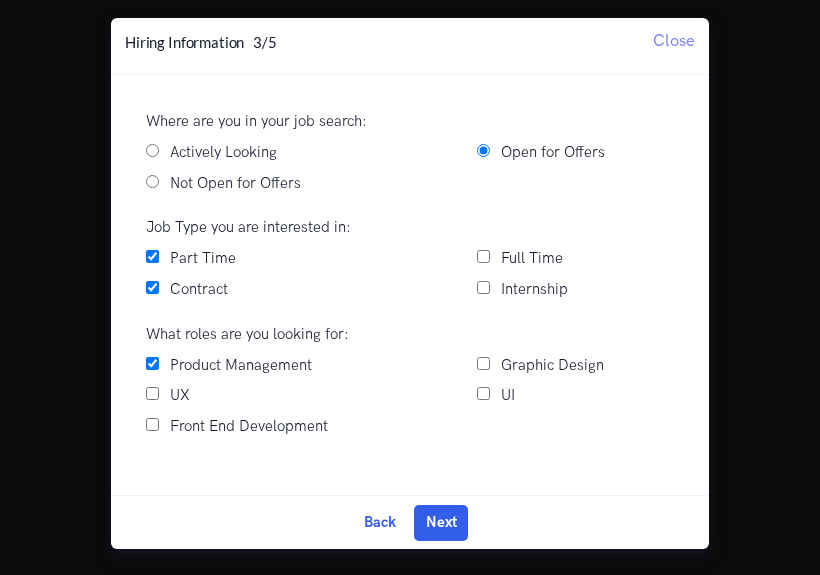 click on "Graphic Design" at bounding box center [483, 363] 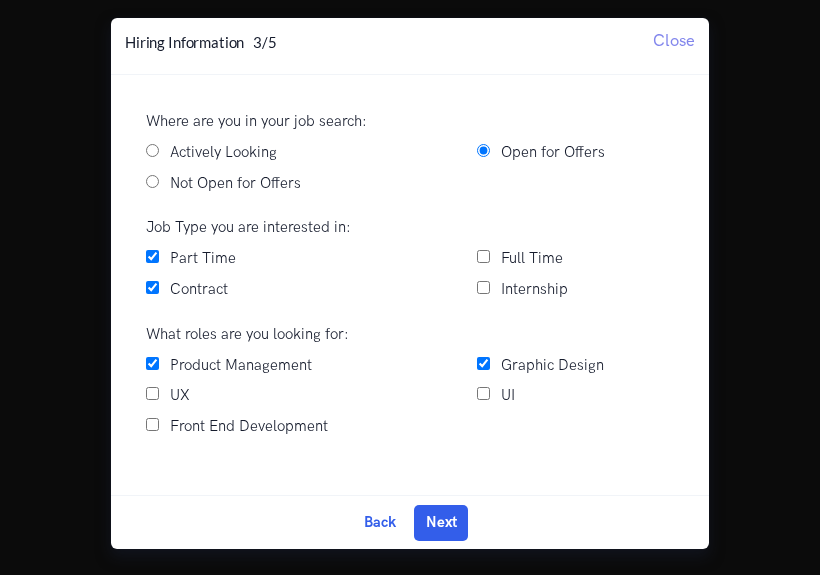 click on "UI" at bounding box center (483, 393) 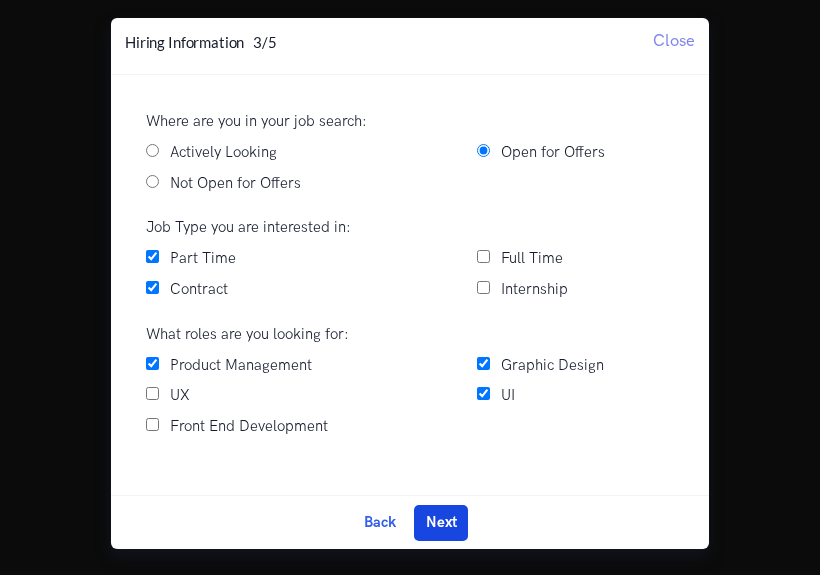 click on "Next" at bounding box center (441, 523) 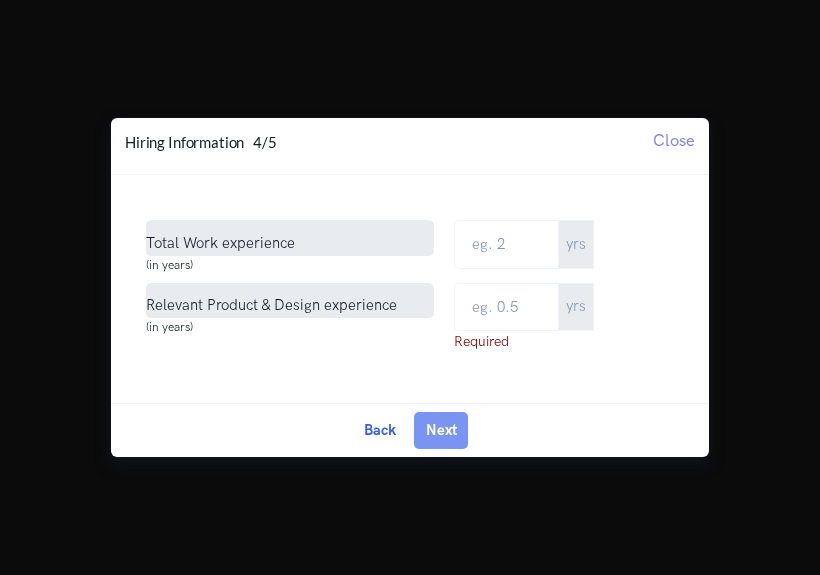 scroll, scrollTop: 0, scrollLeft: 0, axis: both 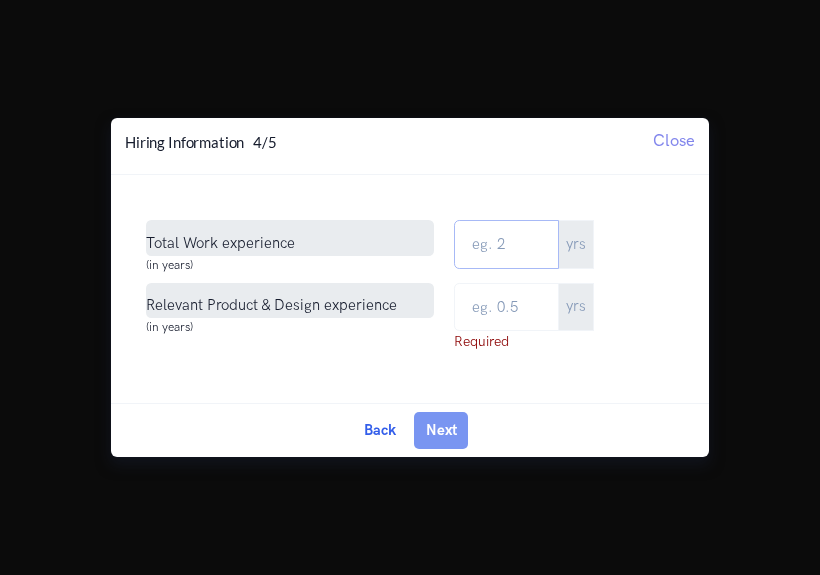 click on "Total Work Experience" at bounding box center (506, 244) 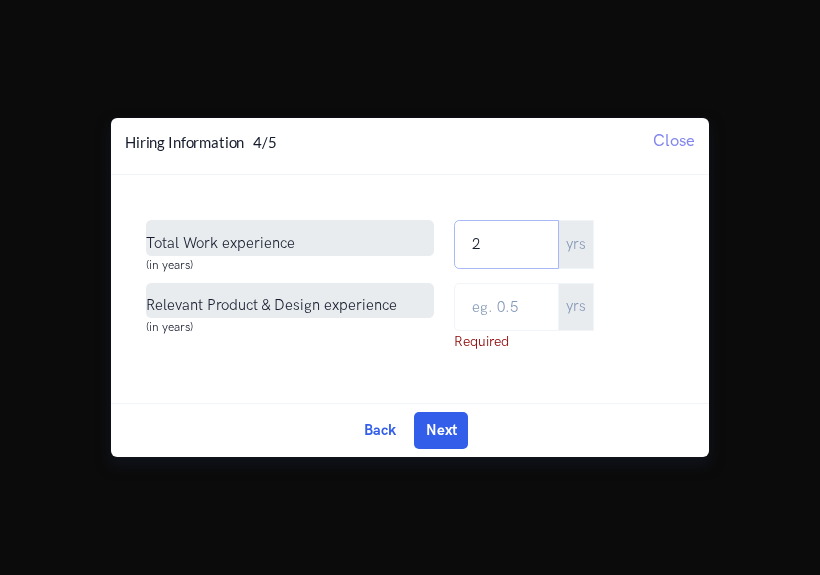 type on "2" 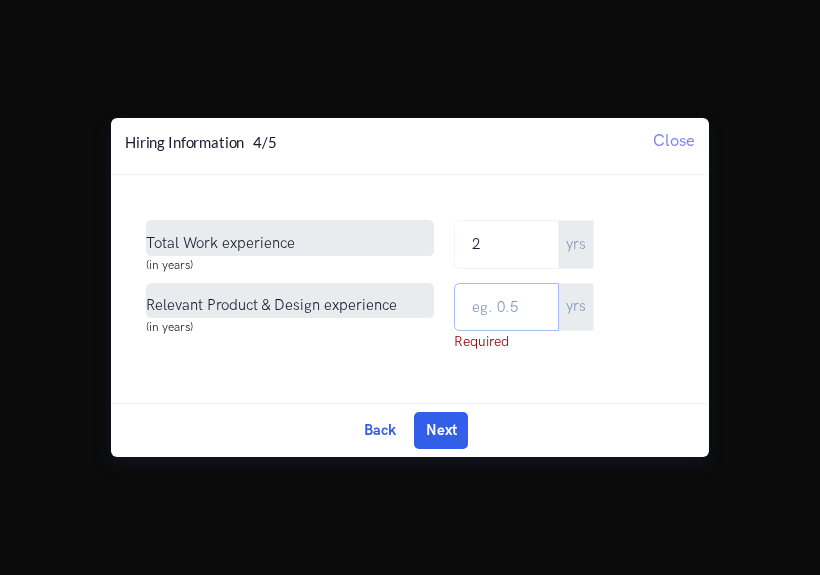 click at bounding box center [506, 307] 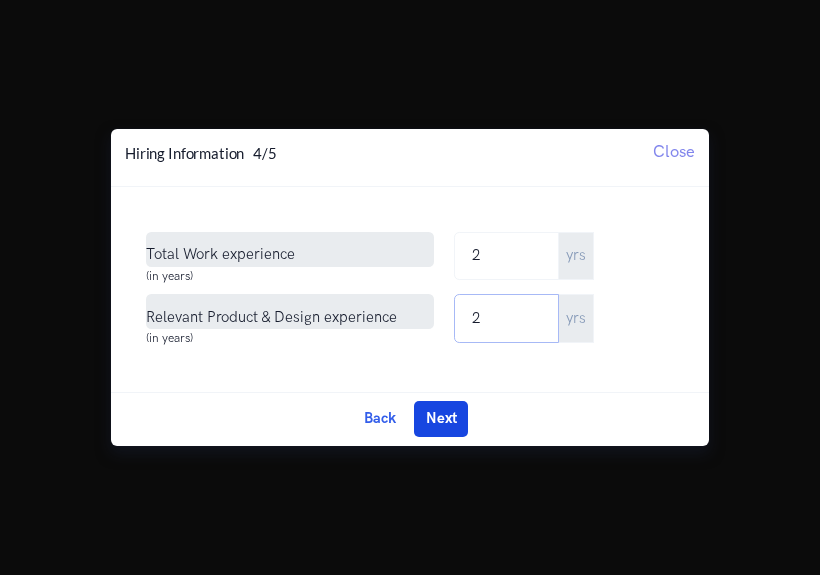 type on "2" 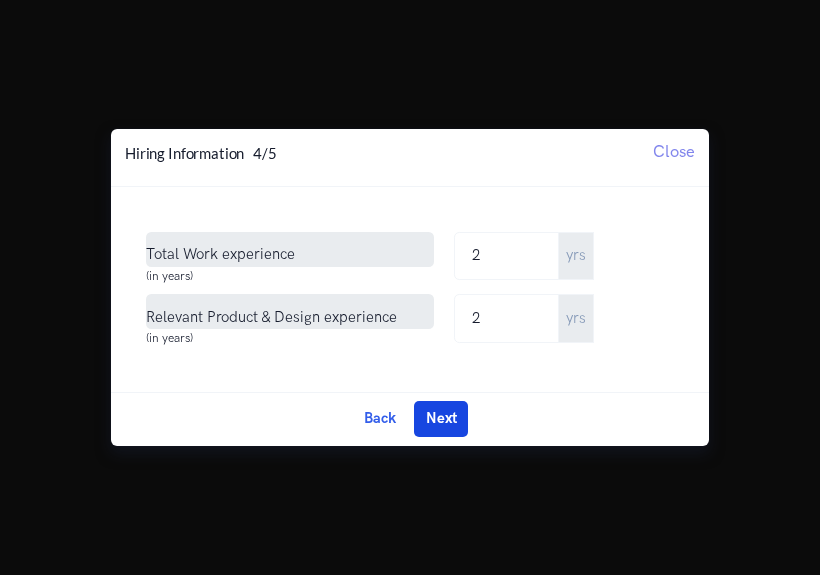 click on "Next" at bounding box center (441, 419) 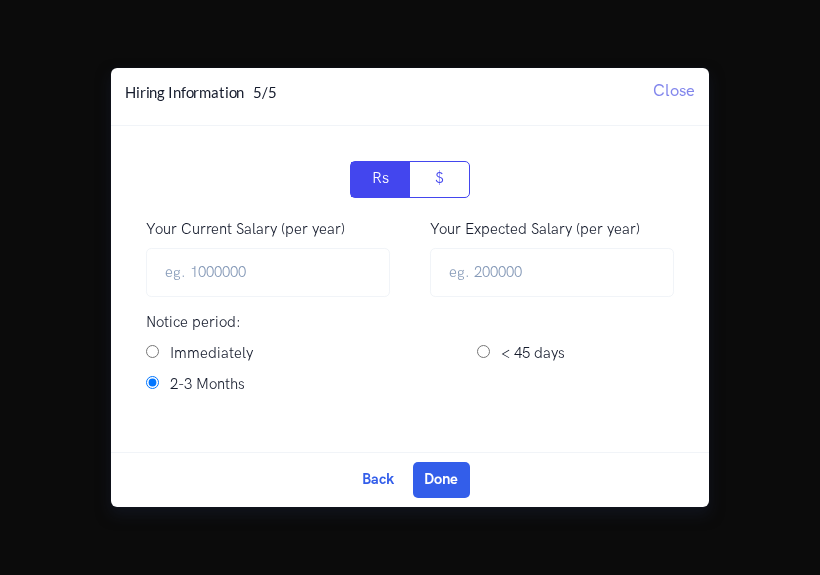 click on "Your Current Salary (per year)" at bounding box center (268, 257) 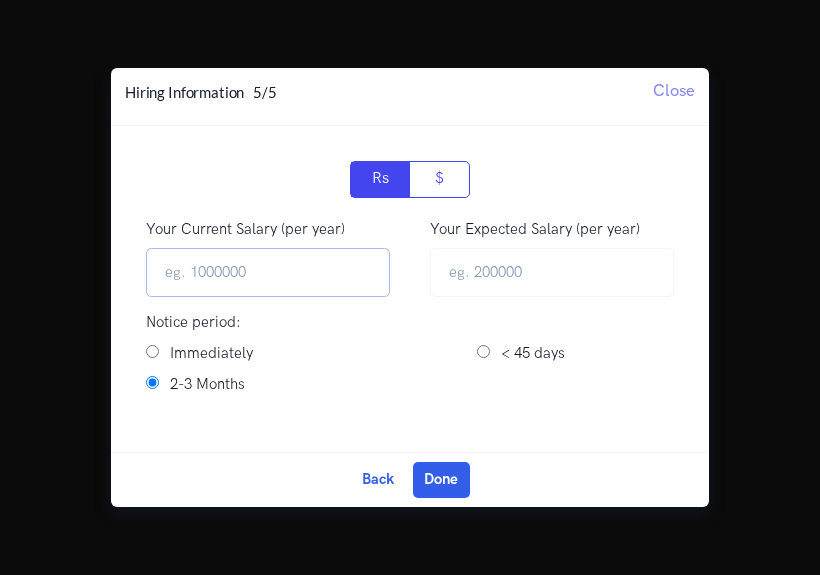 click on "Your Current Salary (per year)" at bounding box center (268, 272) 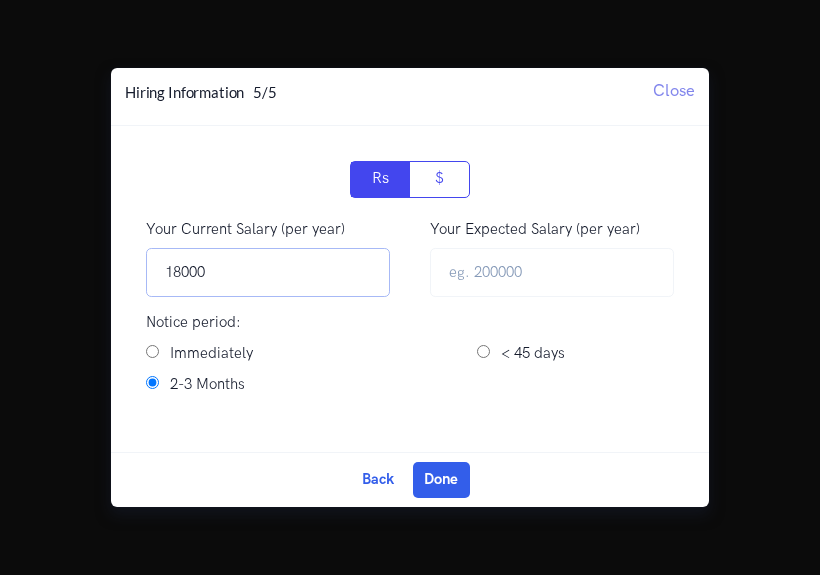 drag, startPoint x: 221, startPoint y: 289, endPoint x: 141, endPoint y: 281, distance: 80.399 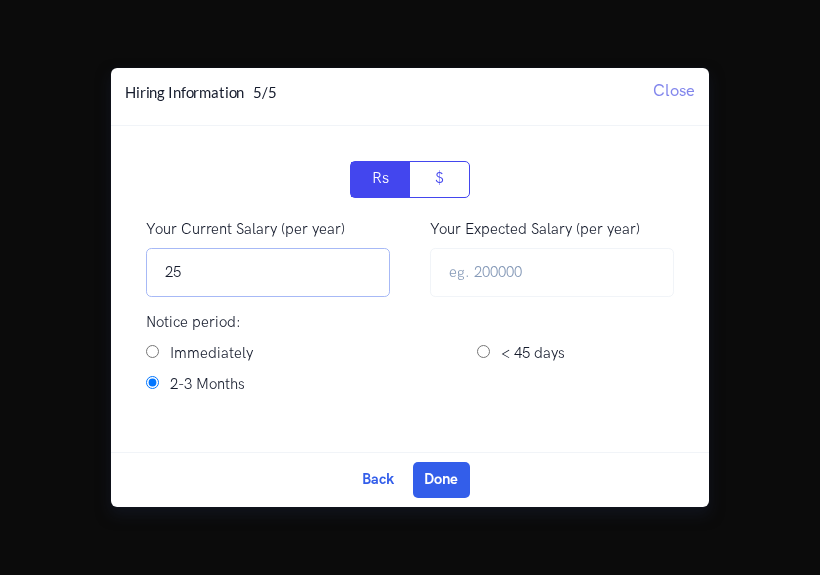 type on "2" 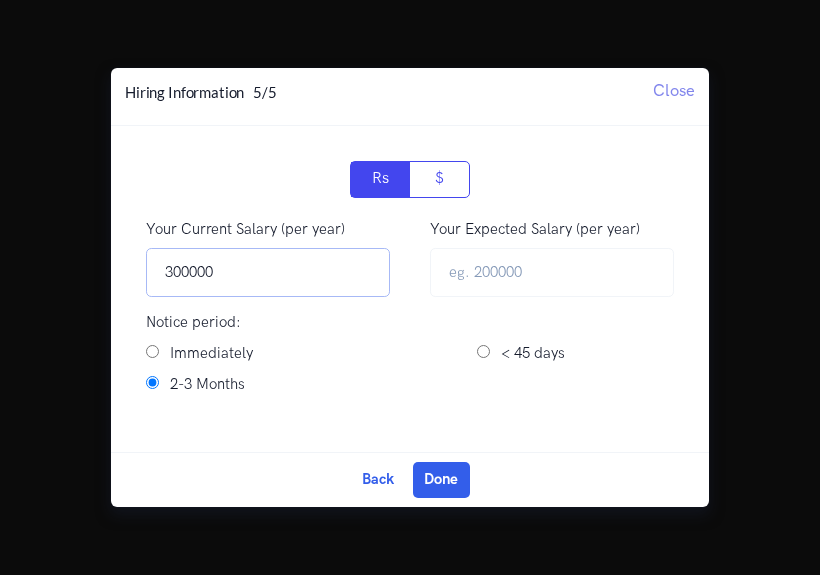 click on "300000" at bounding box center [268, 272] 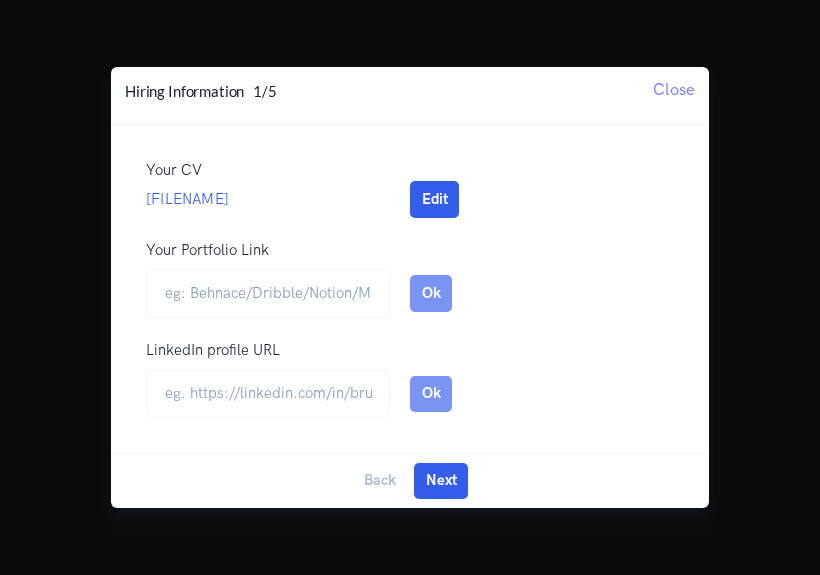 scroll, scrollTop: 0, scrollLeft: 0, axis: both 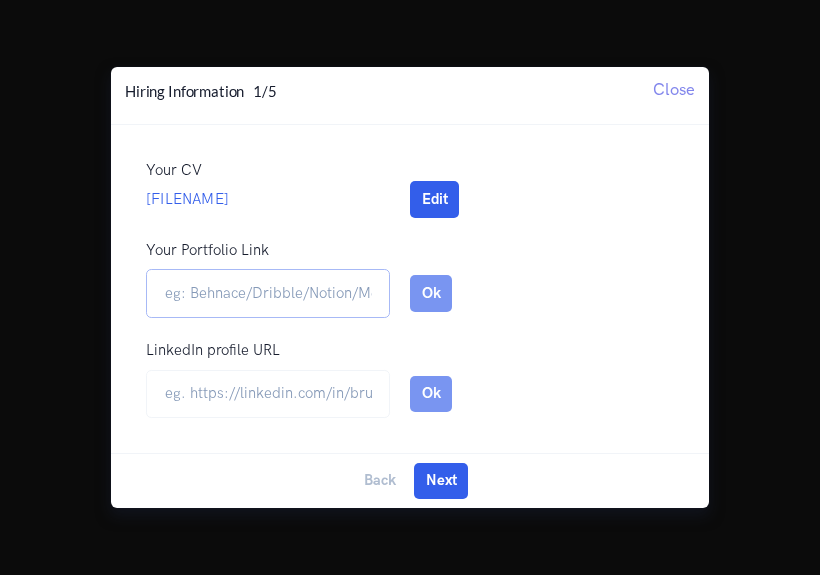 click on "Your Portfolio Link" at bounding box center (268, 293) 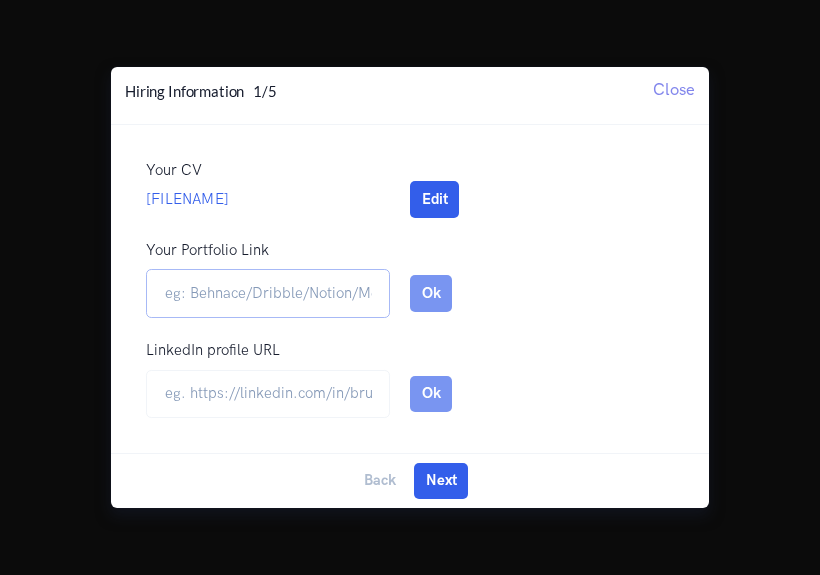 type on "[URL]" 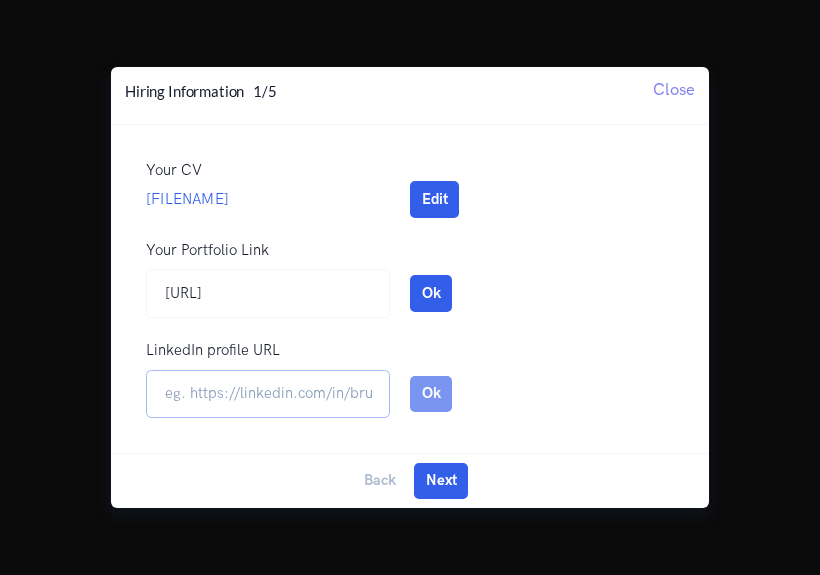 click at bounding box center [268, 394] 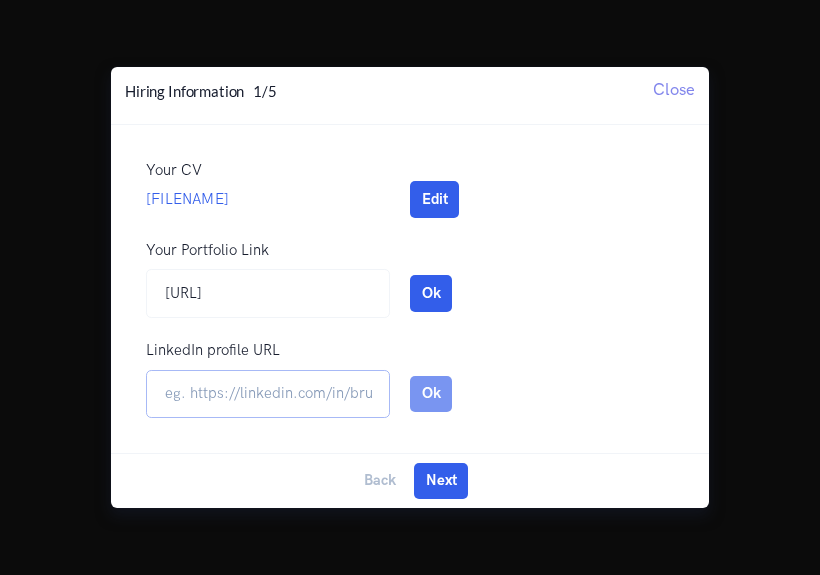 type on "www.linkedin.com/in/[NAME]-[LAST]-[NUMBER]" 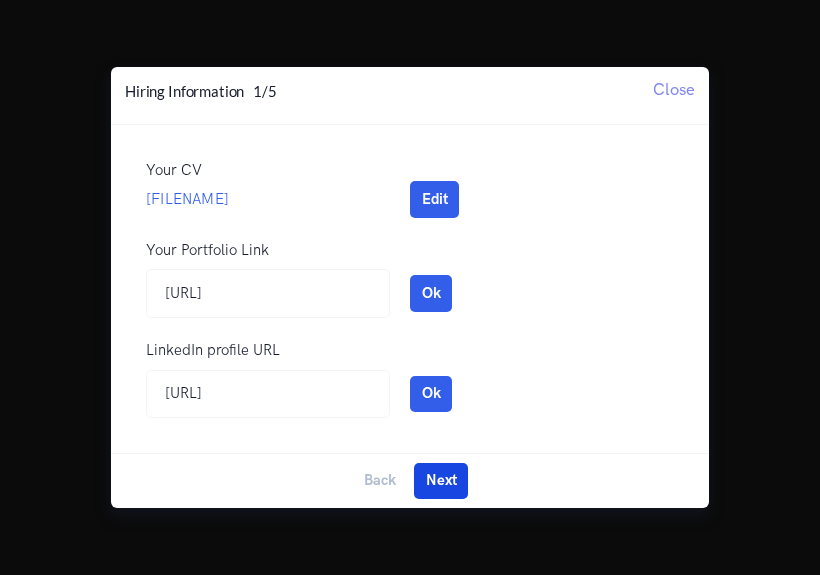 click on "Next" at bounding box center [441, 481] 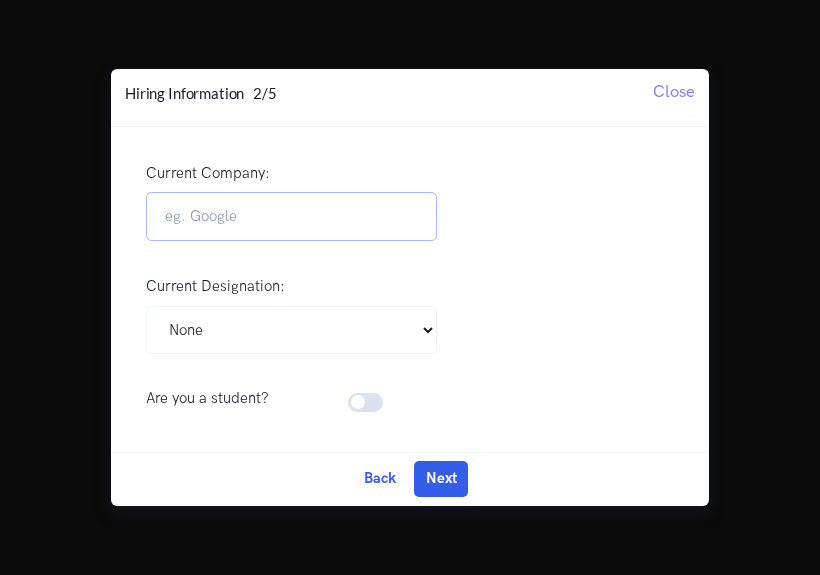 click on "Current Company:" at bounding box center (291, 216) 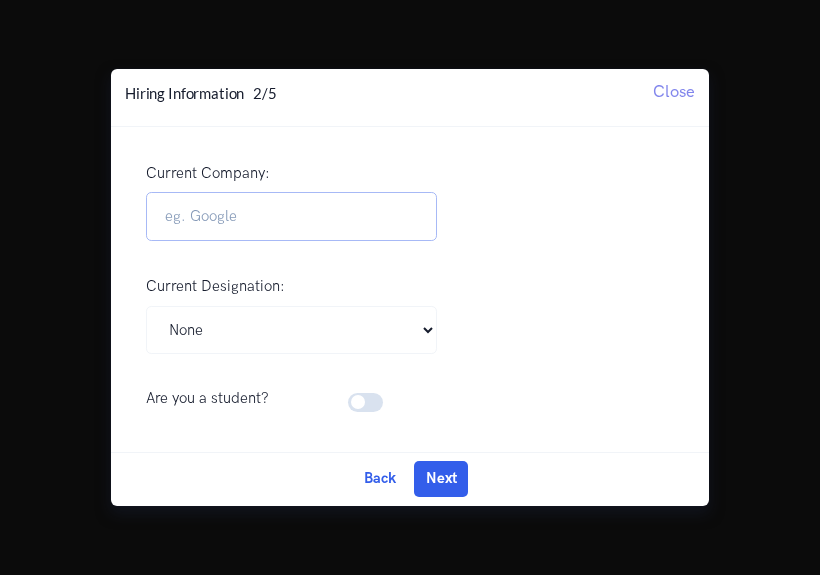 type on "Asyscraft Technologies Pvt Ltd" 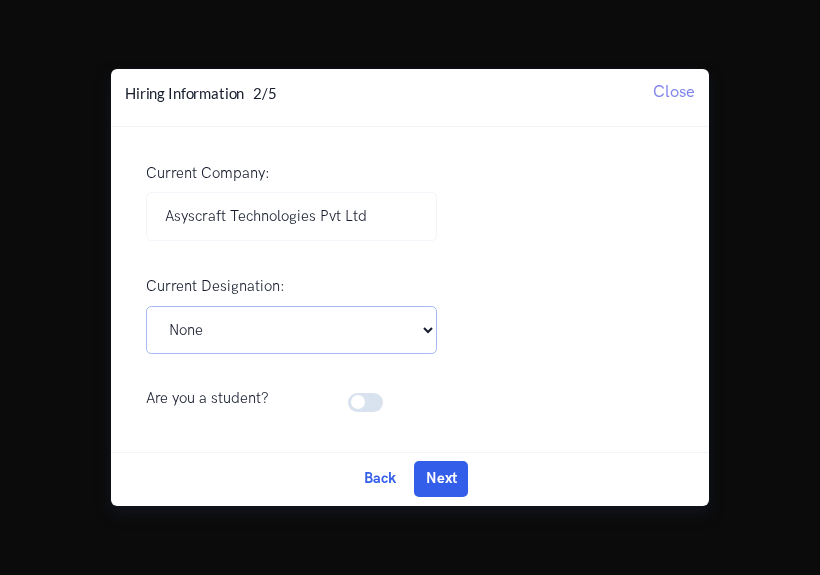 click on "Pick Your Designation Associate Product Manager Product Designer Product Manager Senior Product Designer Senior Product Manager Senior UX Designer UX Designer UI UX Designer UX Researcher Others None" at bounding box center [291, 330] 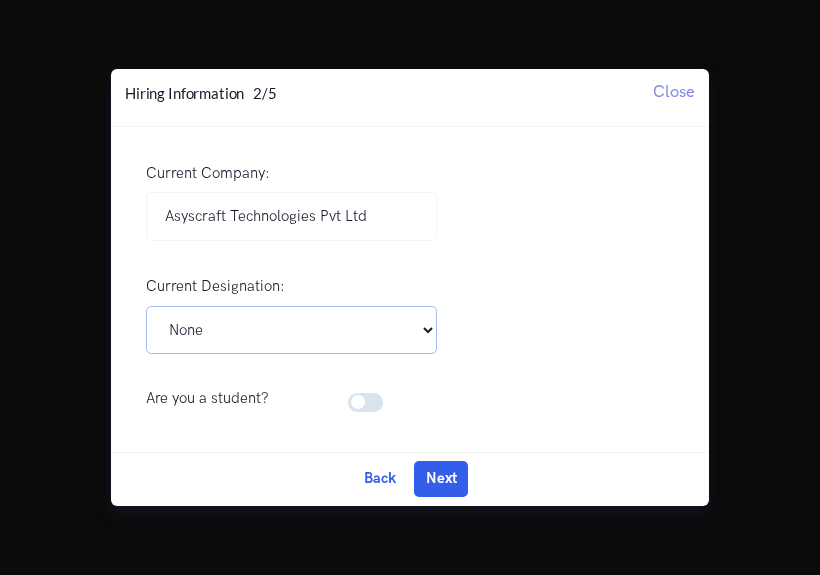 select on "UI UX Designer" 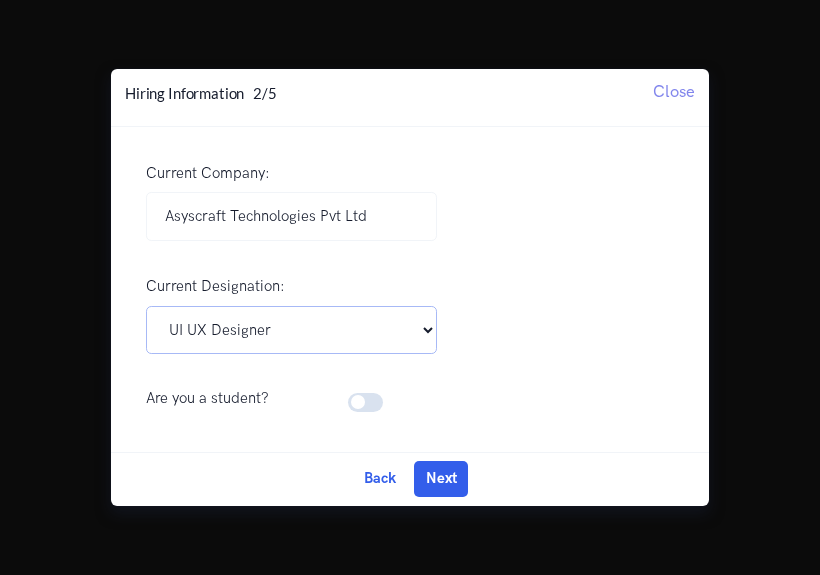 click on "Pick Your Designation Associate Product Manager Product Designer Product Manager Senior Product Designer Senior Product Manager Senior UX Designer UX Designer UI UX Designer UX Researcher Others None" at bounding box center [291, 330] 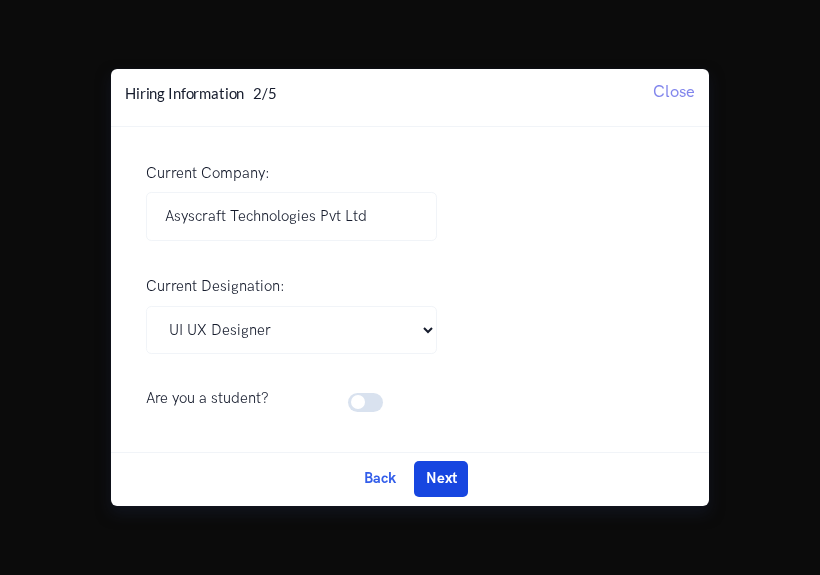 click on "Next" at bounding box center (441, 479) 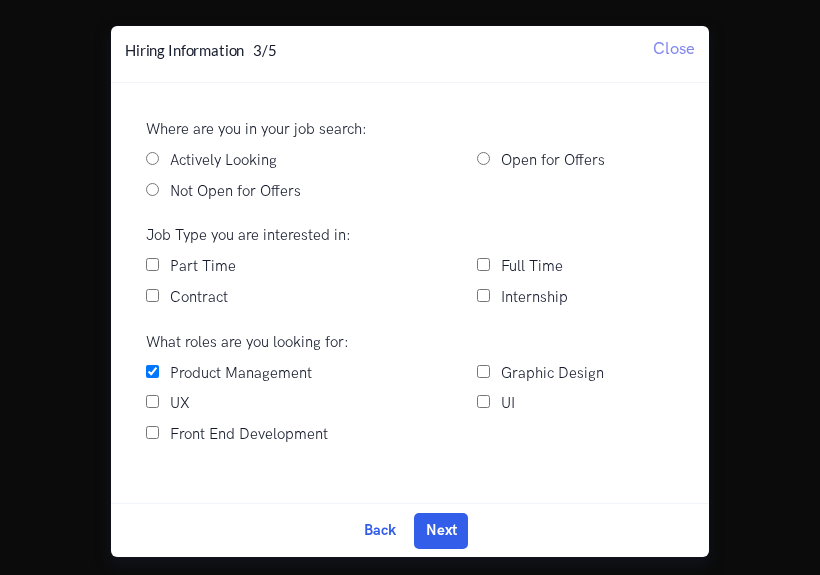 click on "Actively Looking" at bounding box center [152, 158] 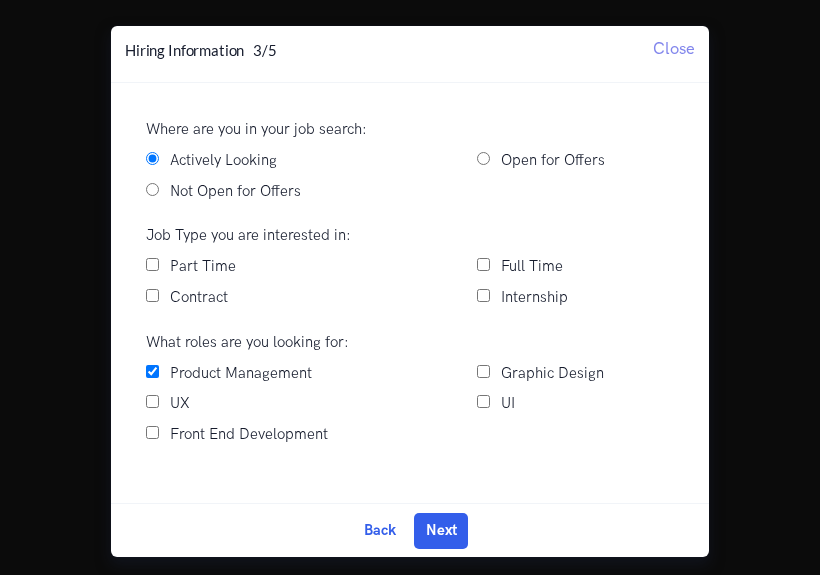 click on "Open for Offers" at bounding box center (483, 158) 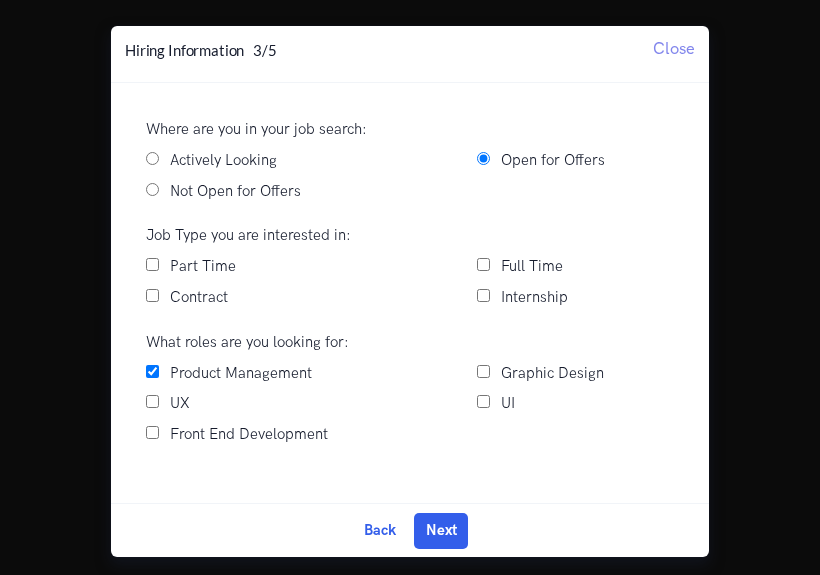 click on "Part Time" at bounding box center [152, 264] 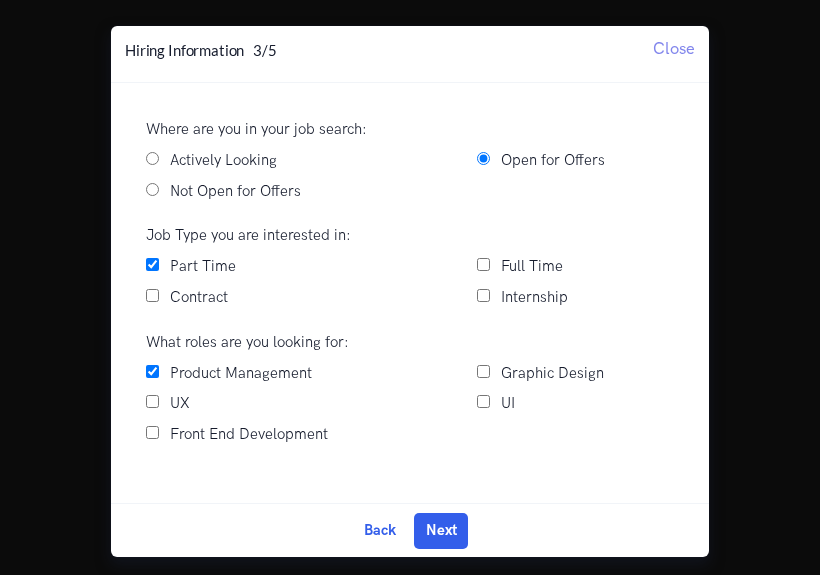 click on "Contract" at bounding box center (152, 295) 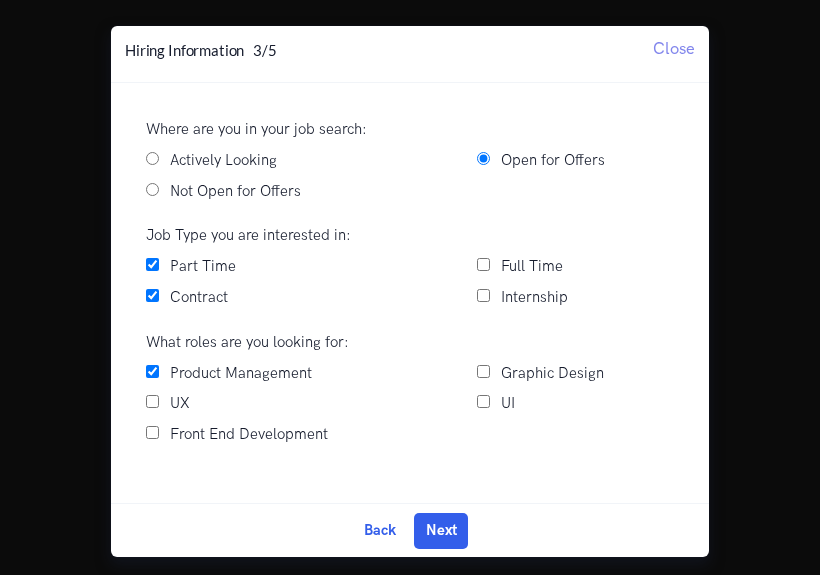 click on "UI" at bounding box center (483, 401) 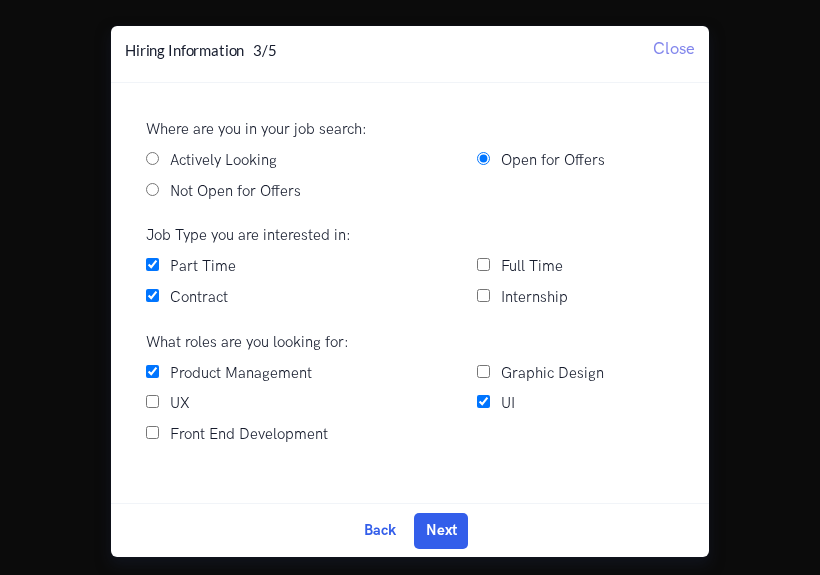 click on "Graphic Design" at bounding box center (483, 371) 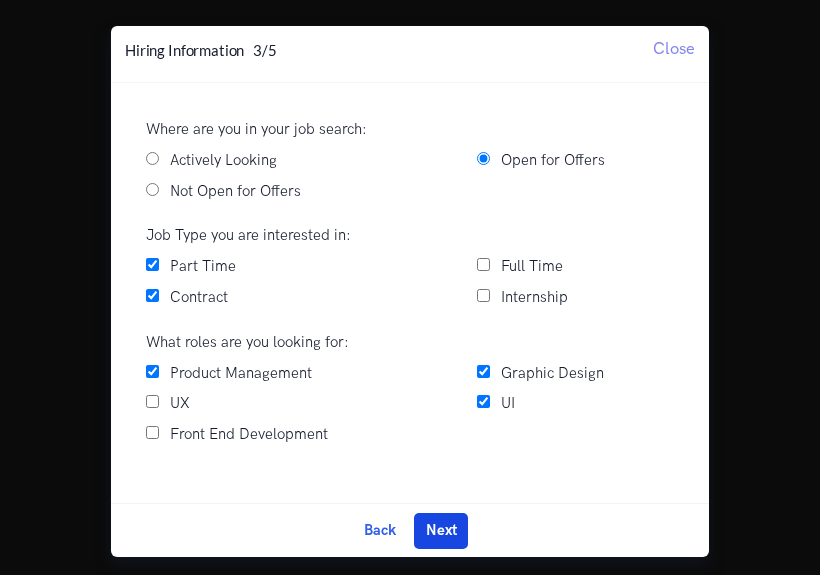 click on "Next" at bounding box center [441, 531] 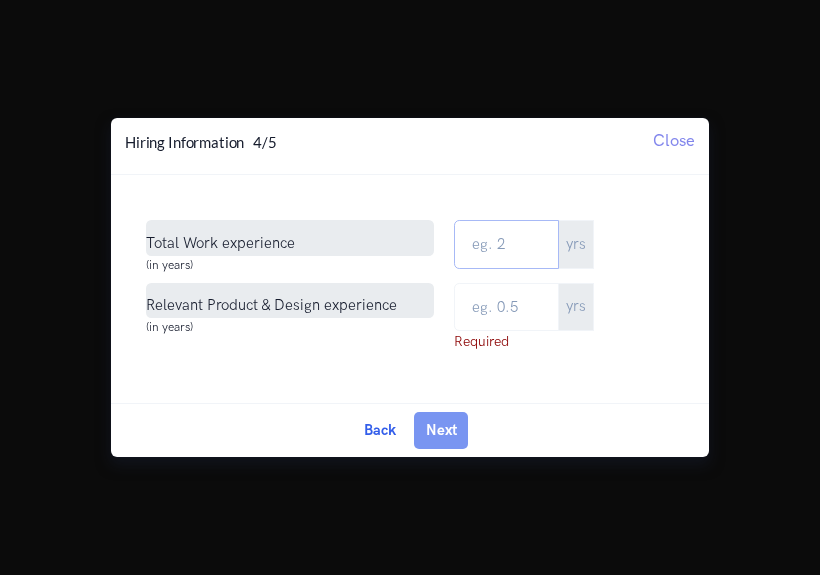 click on "Total Work Experience" at bounding box center (506, 244) 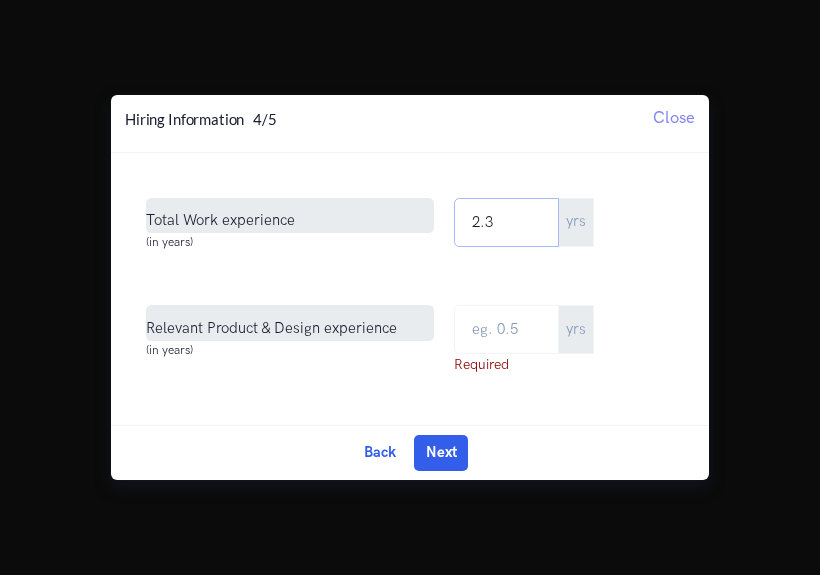 type on "2.3" 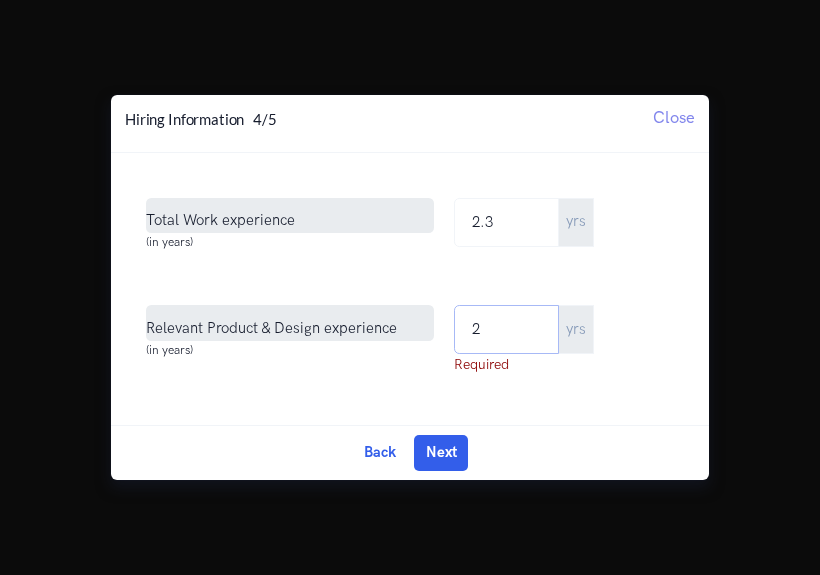 click on "2" at bounding box center [506, 329] 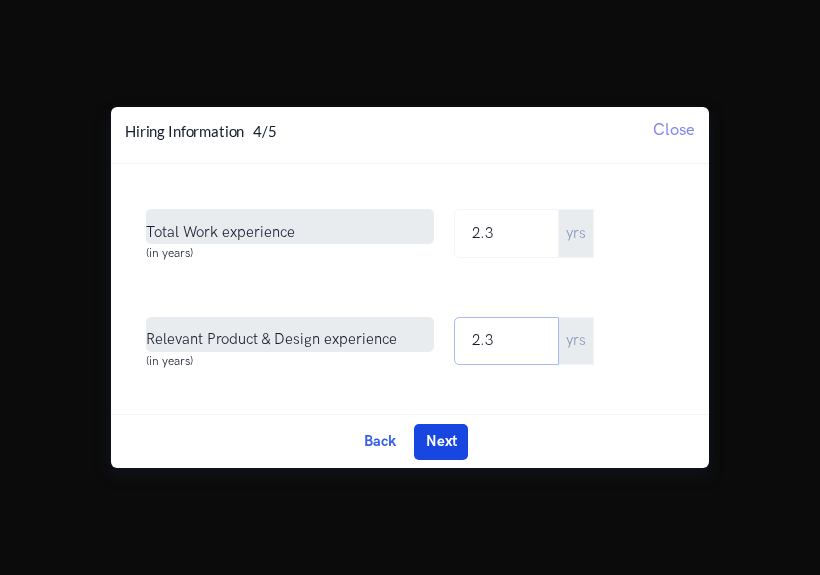 type on "2.3" 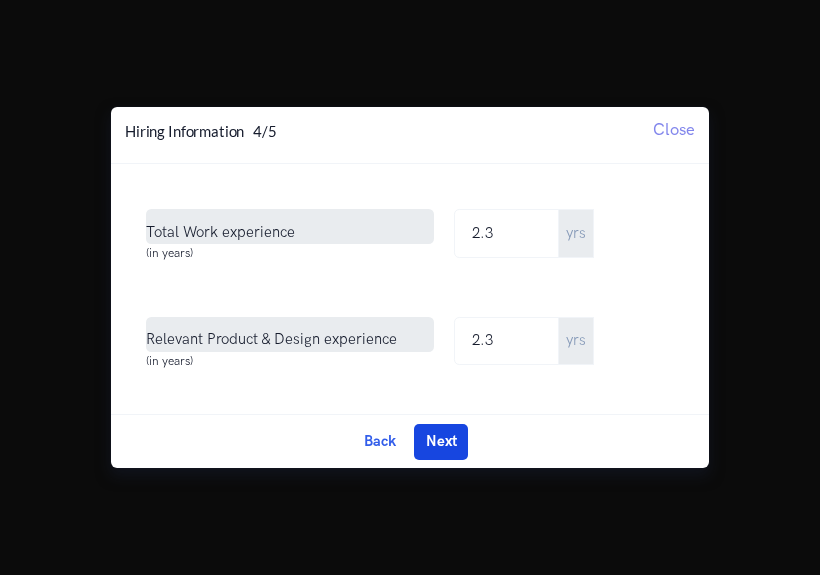 click on "Next" at bounding box center (441, 442) 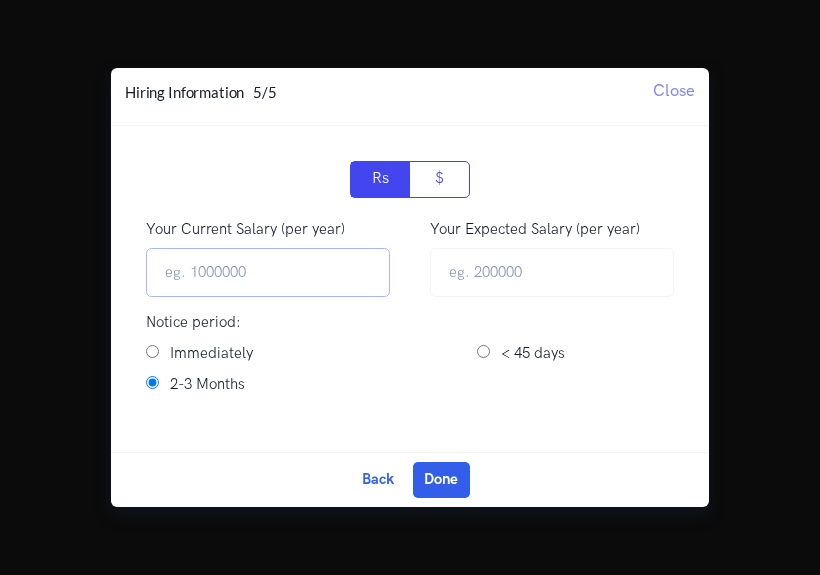 click on "Your Current Salary (per year)" at bounding box center [268, 272] 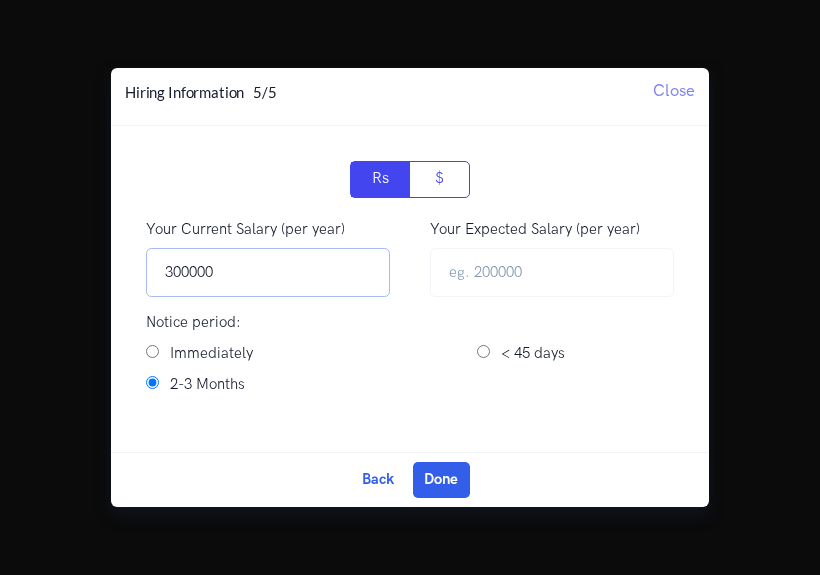type on "300000" 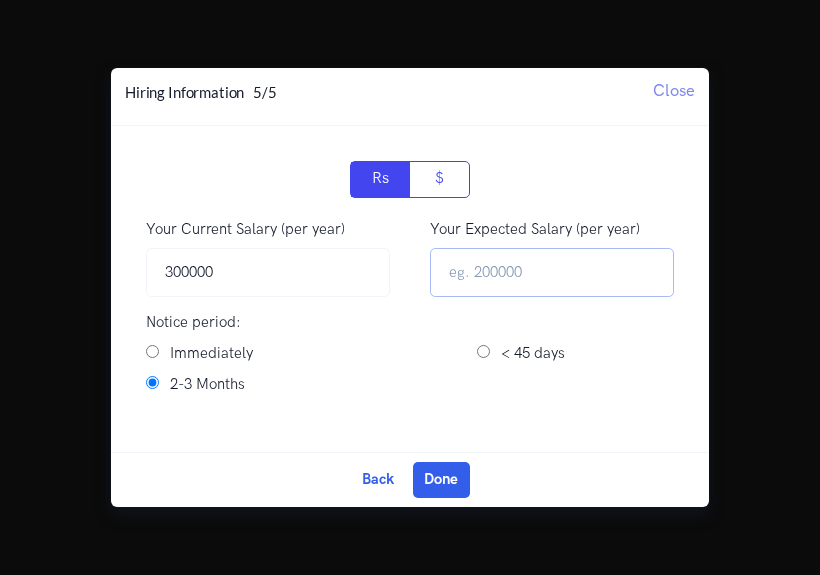 click at bounding box center [552, 272] 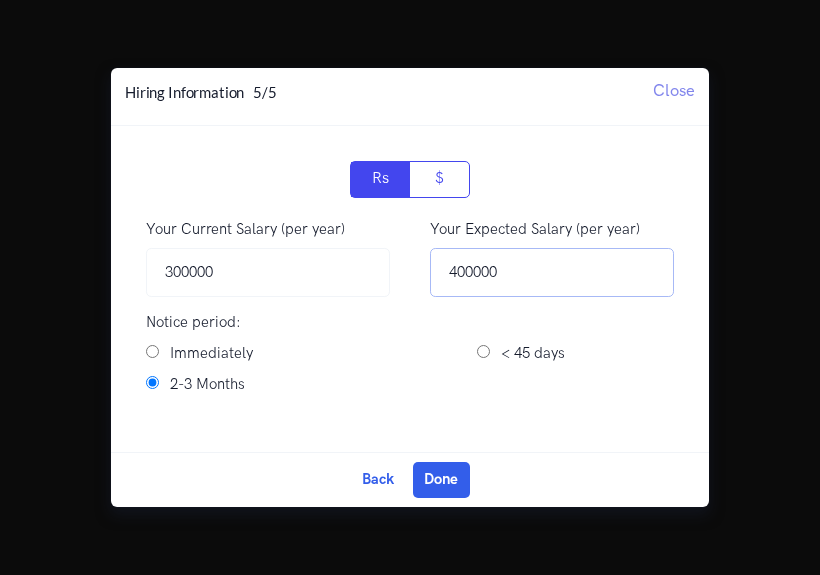 type on "400000" 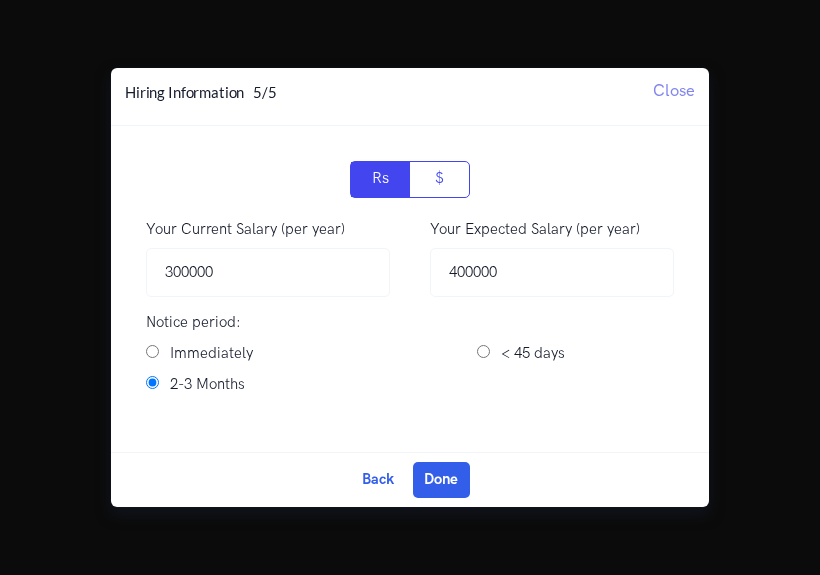 click on "< 45 days" at bounding box center (483, 351) 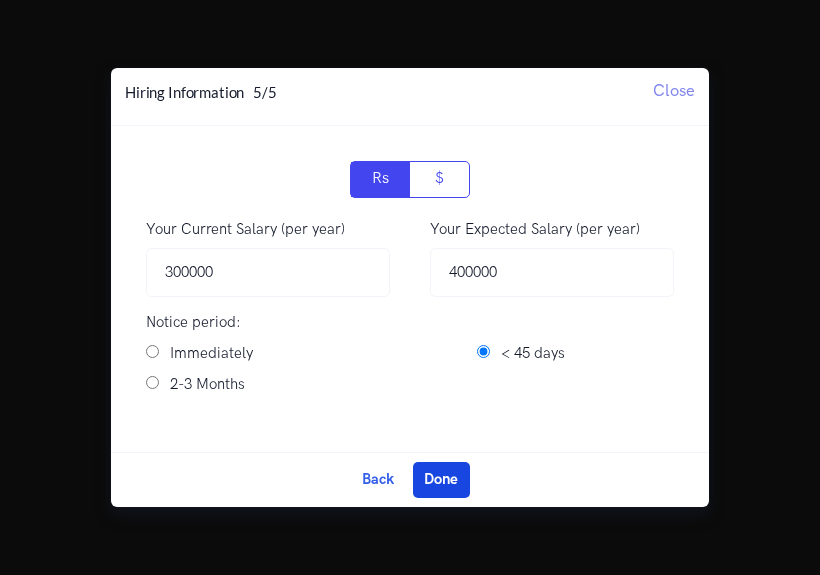 click on "Done" at bounding box center [441, 480] 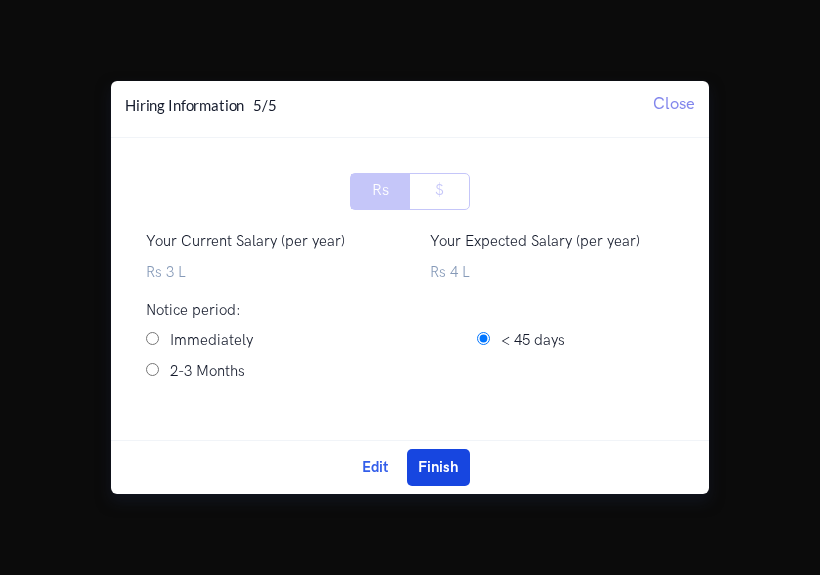 drag, startPoint x: 440, startPoint y: 472, endPoint x: 455, endPoint y: 278, distance: 194.57903 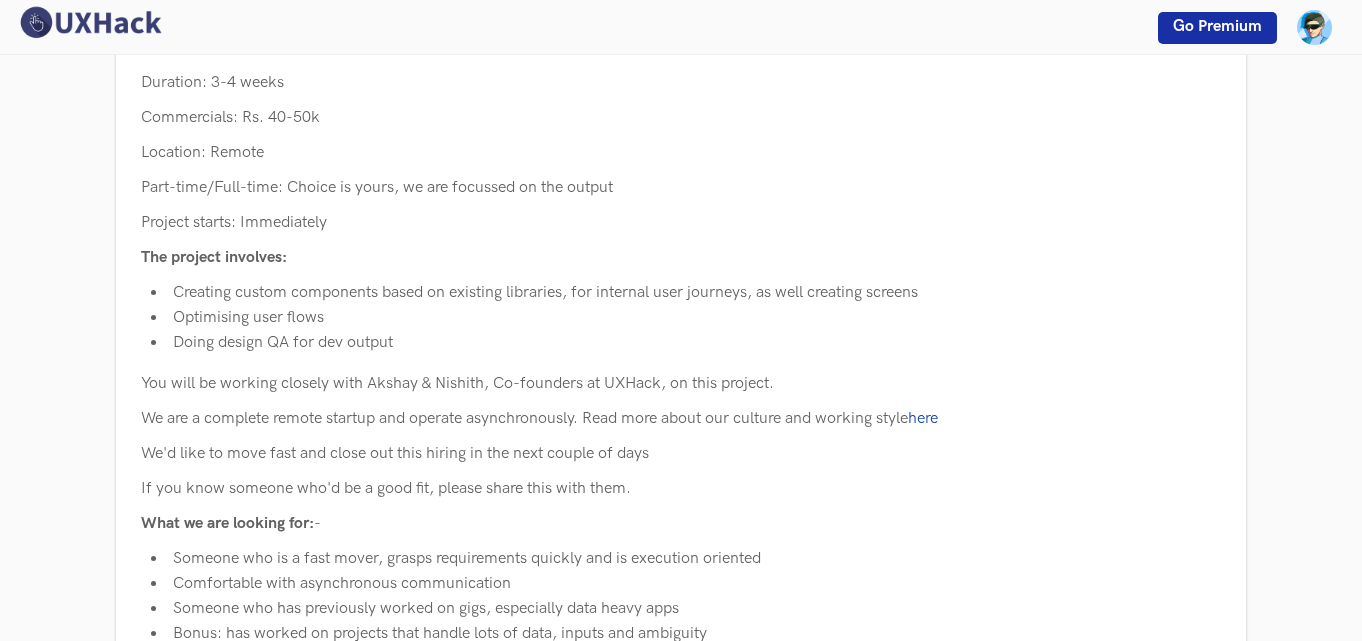 scroll, scrollTop: 0, scrollLeft: 0, axis: both 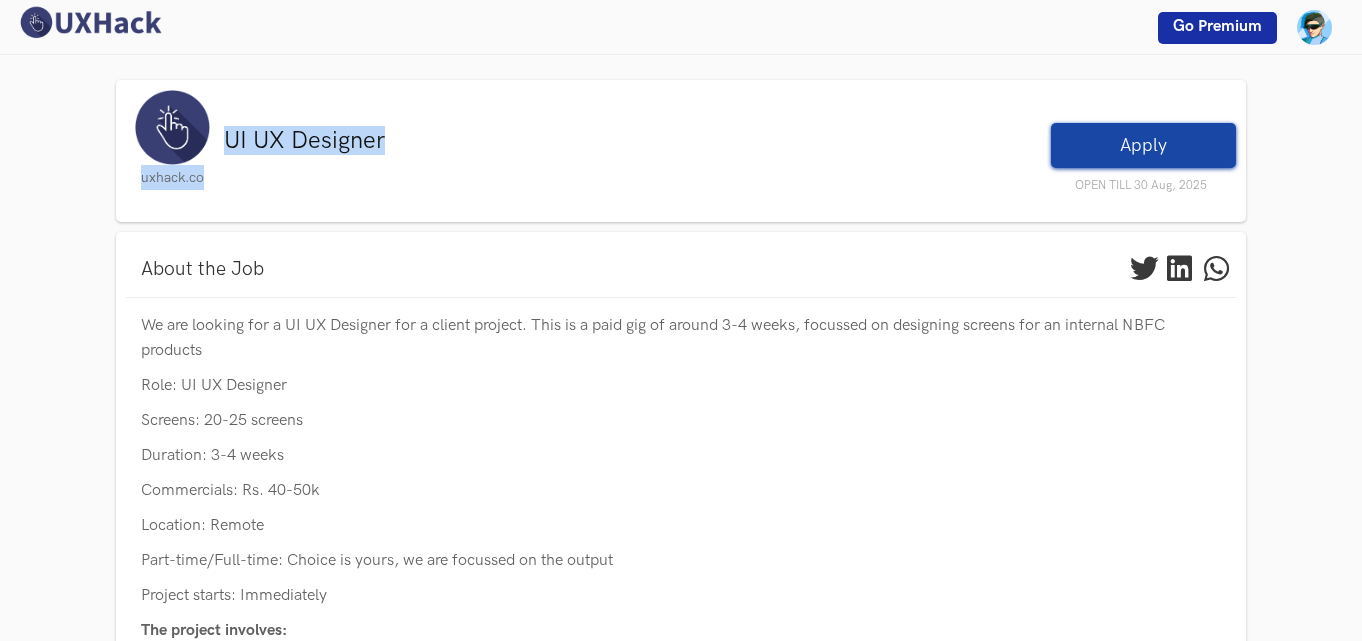 drag, startPoint x: 404, startPoint y: 141, endPoint x: 215, endPoint y: 159, distance: 189.85521 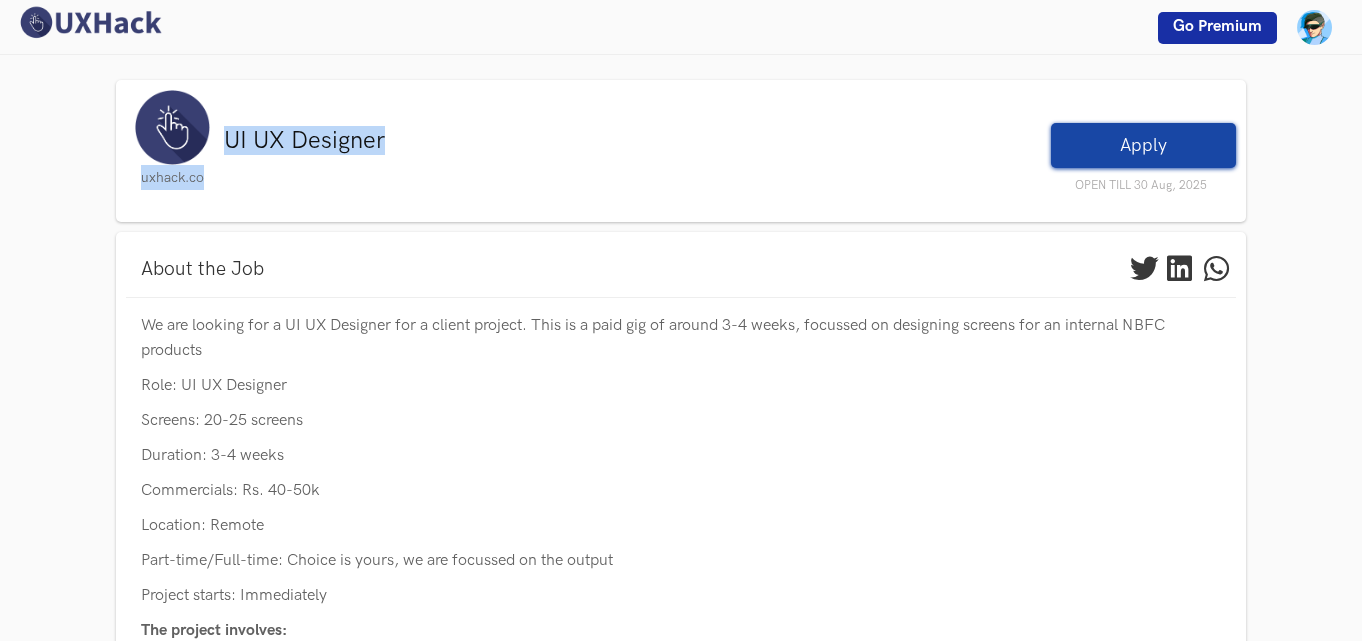 click on "uxhack.co UI UX Designer Apply   OPEN TILL 30 Aug, 2025" at bounding box center [681, 146] 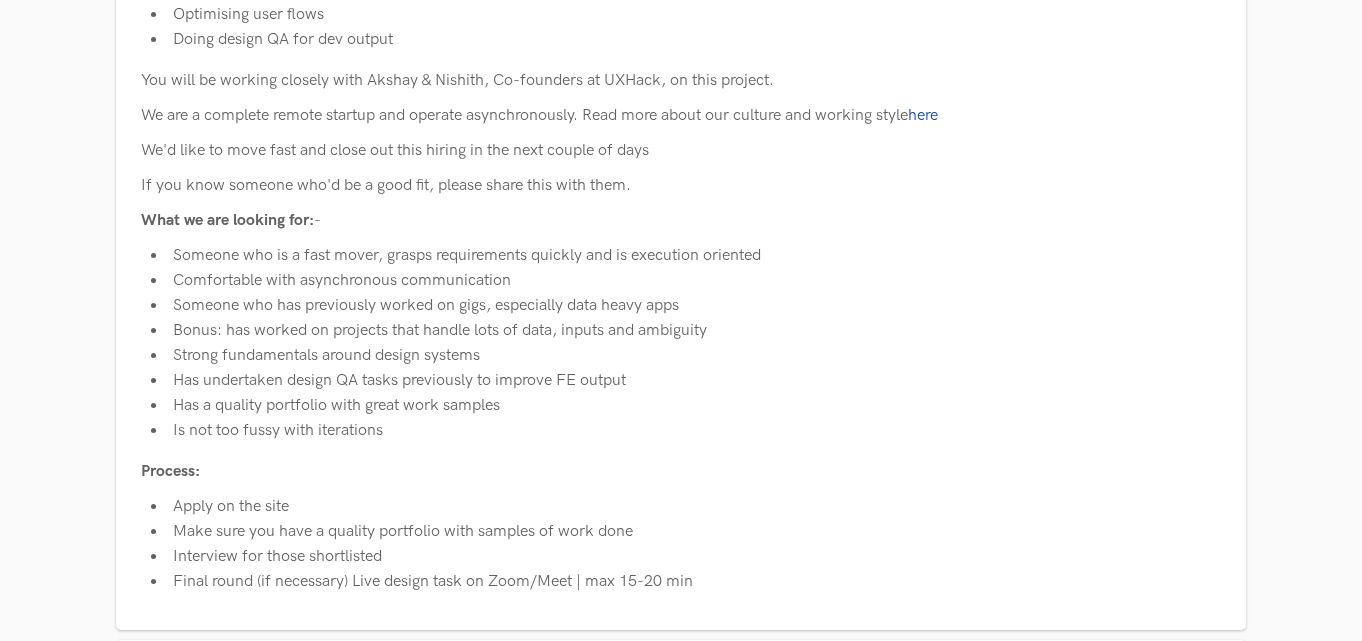 scroll, scrollTop: 719, scrollLeft: 0, axis: vertical 